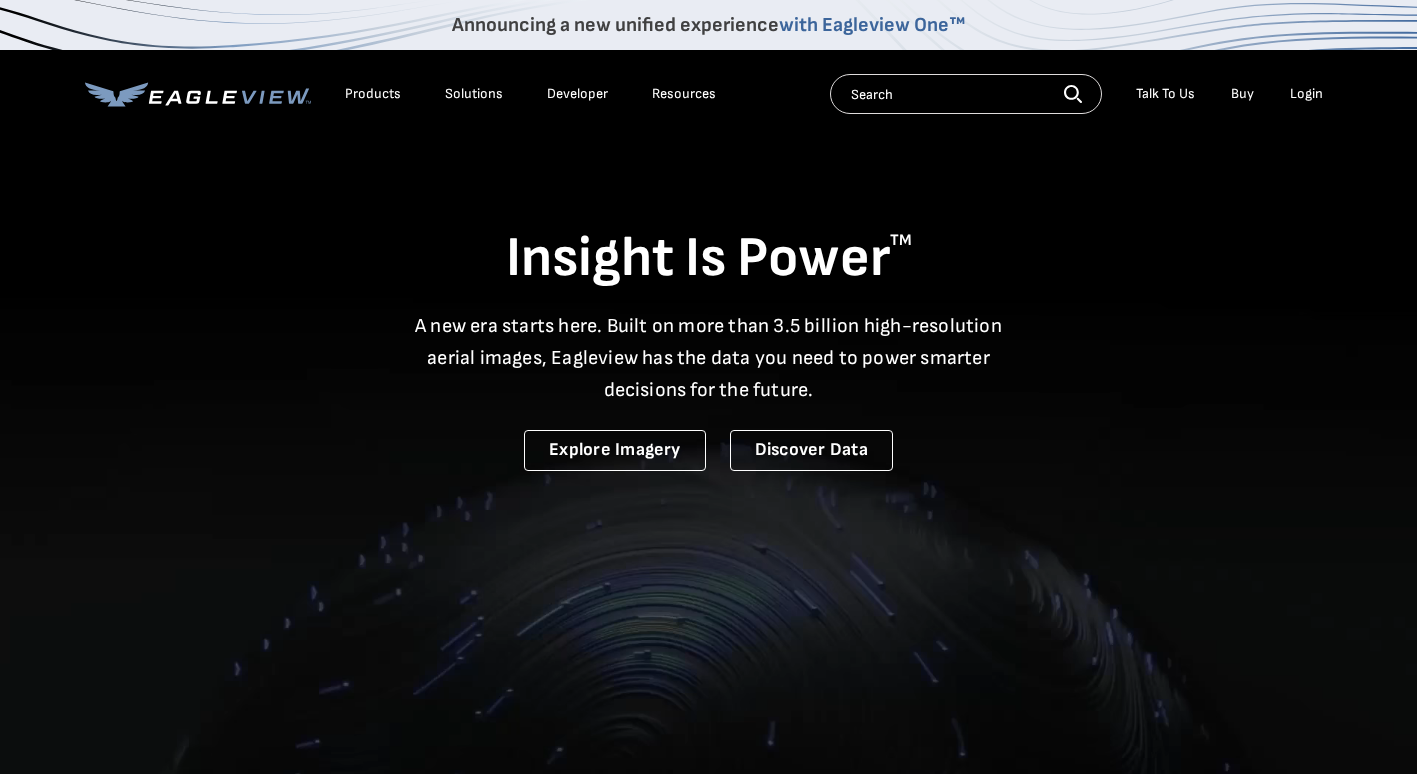 scroll, scrollTop: 0, scrollLeft: 0, axis: both 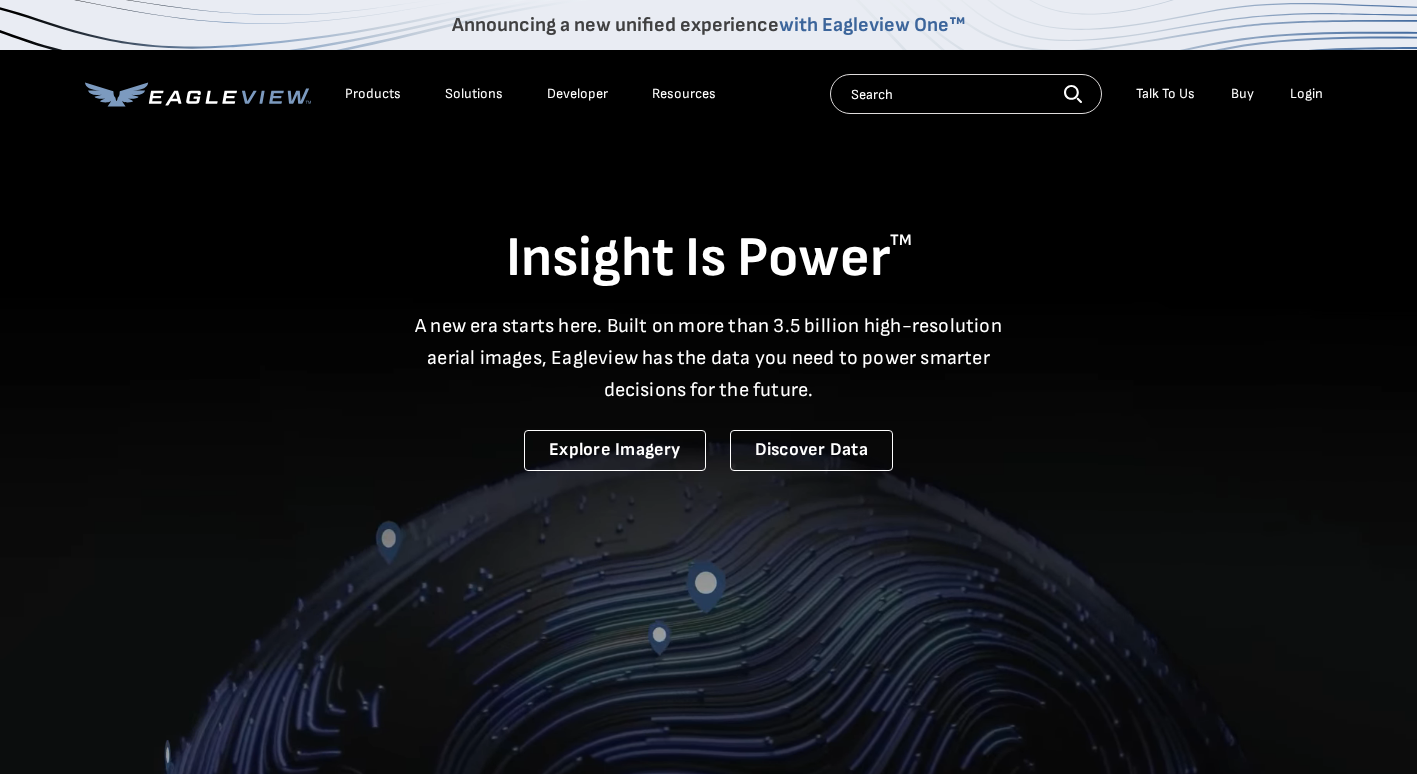 click on "Login" at bounding box center (1306, 94) 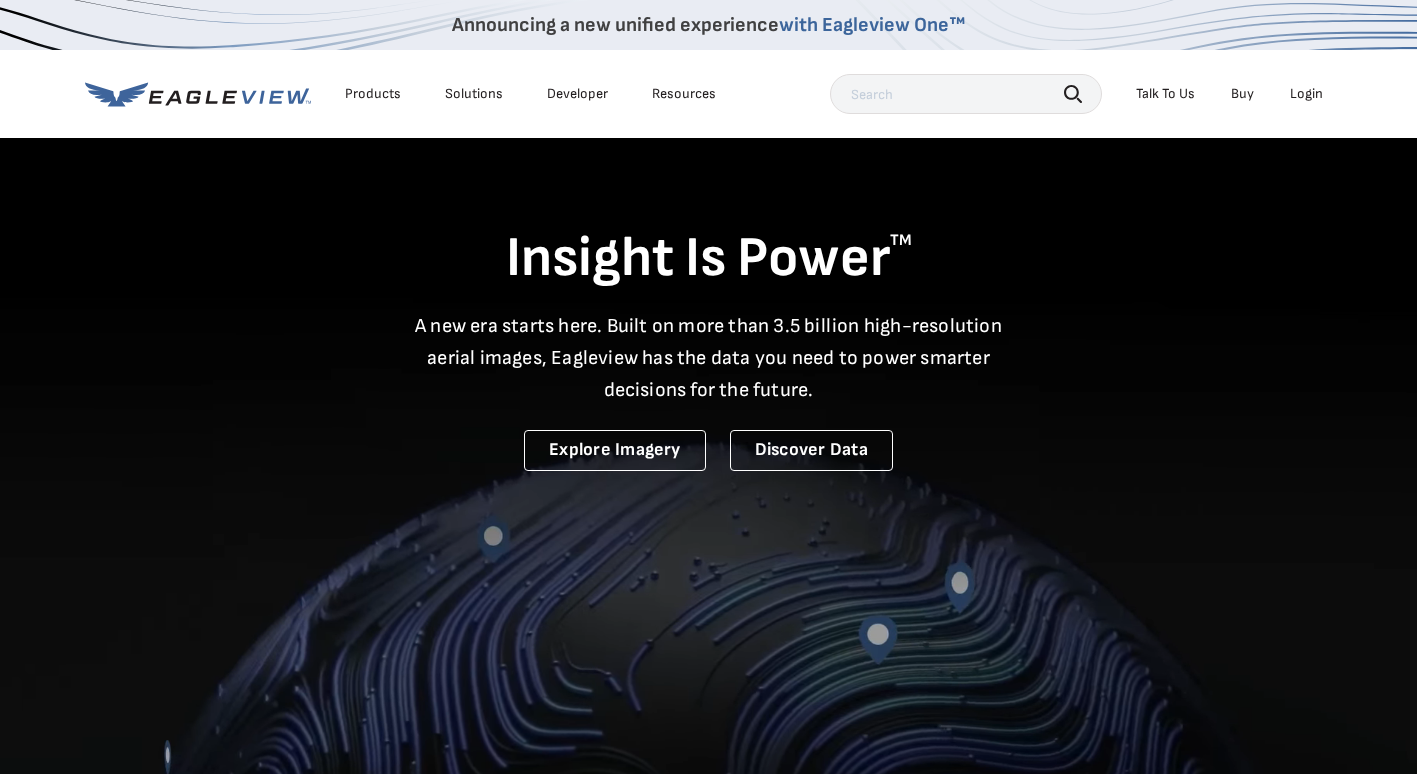 click on "Login" at bounding box center [1306, 94] 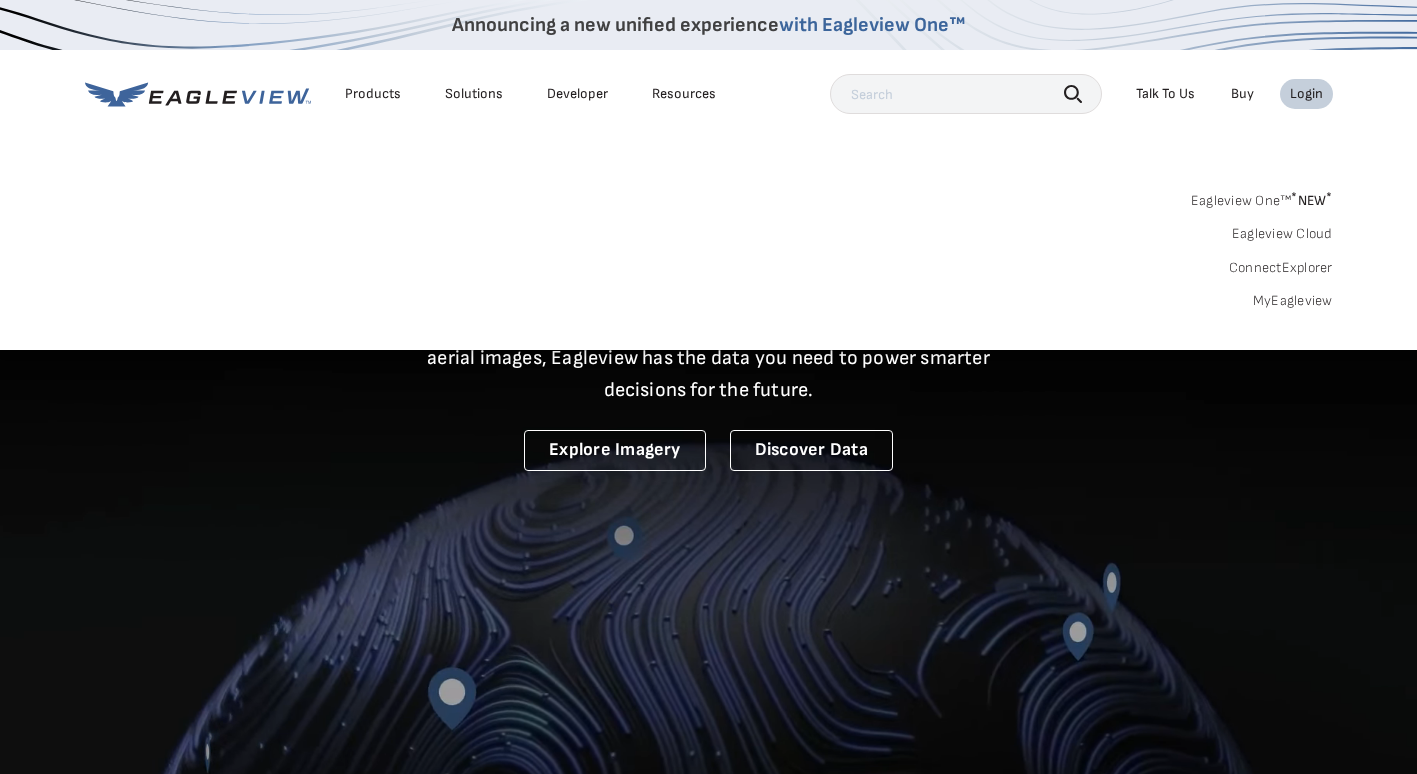 click on "Login" at bounding box center [1306, 94] 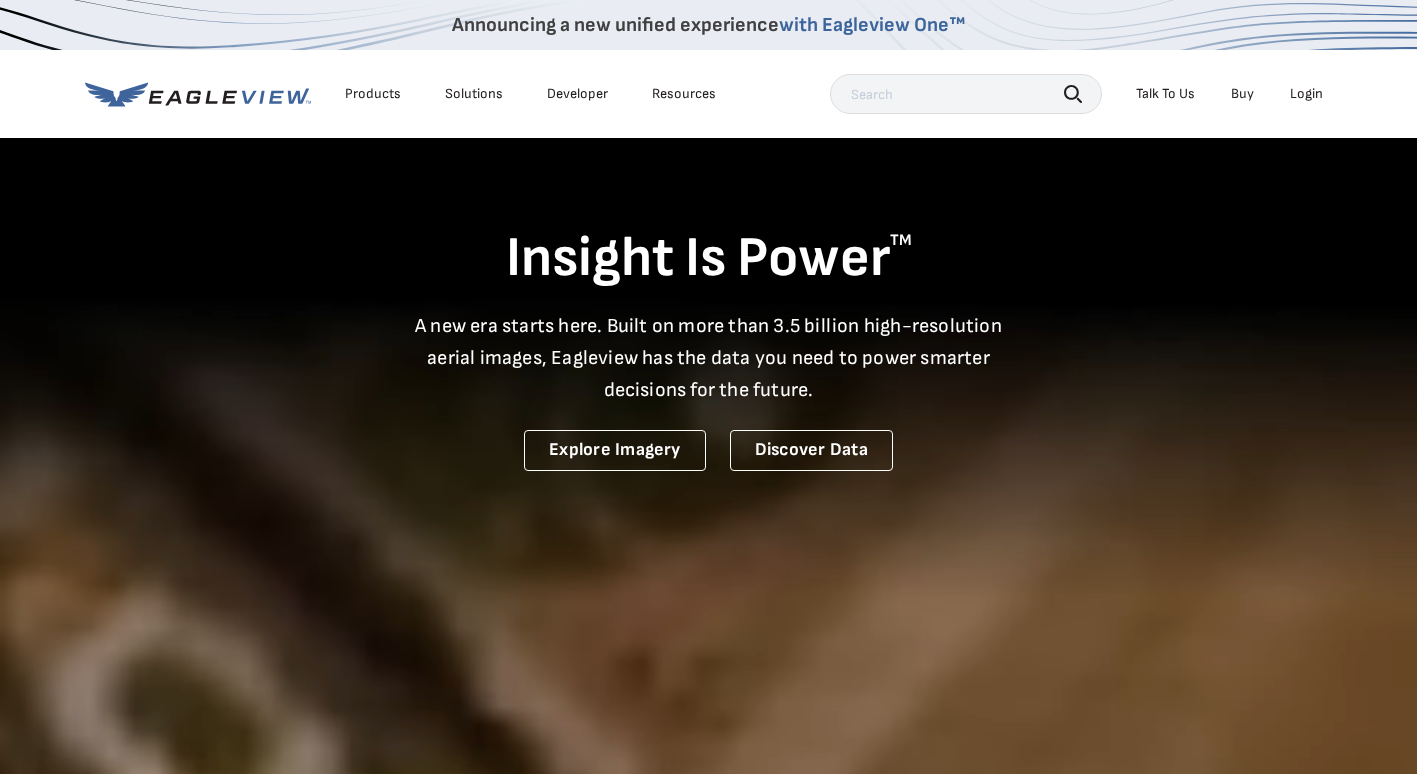 click on "Login" at bounding box center [1306, 94] 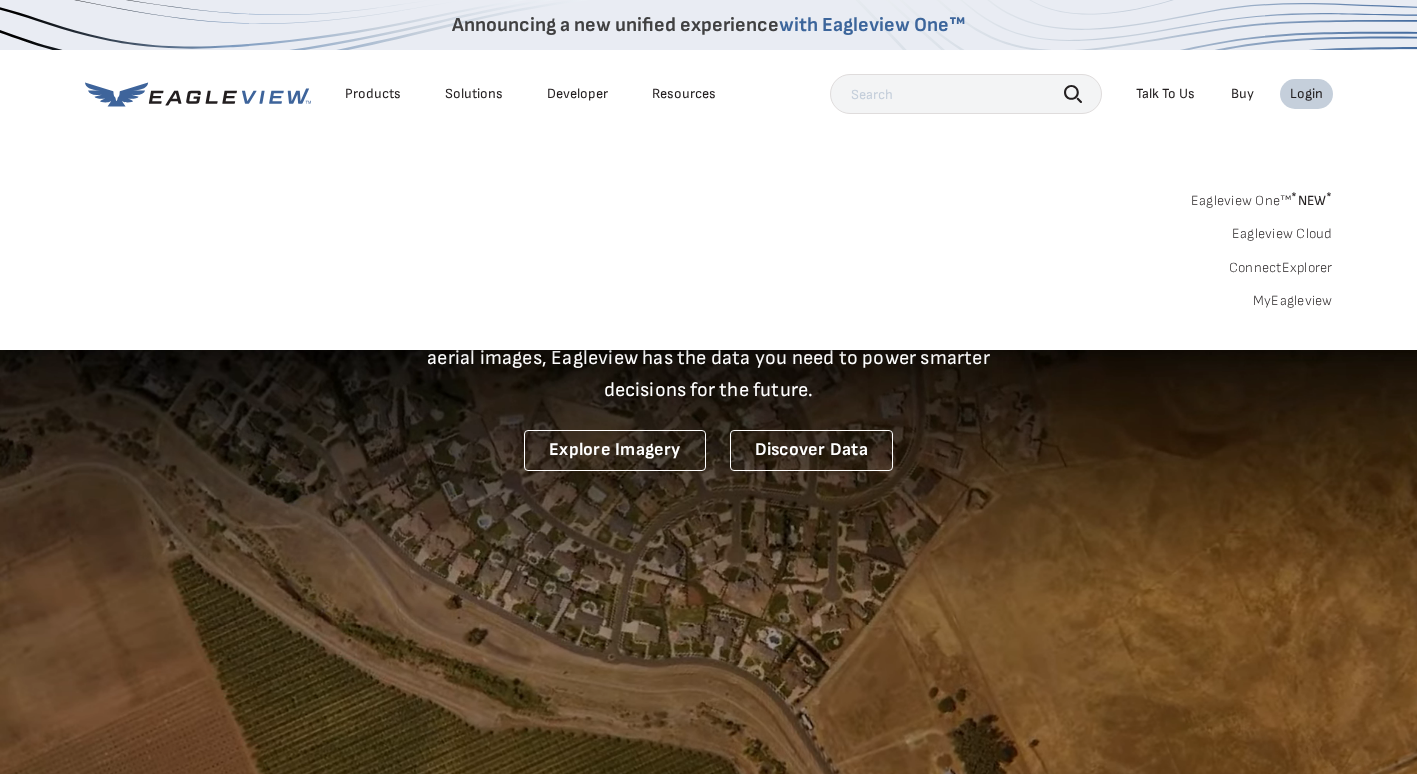click on "Login" at bounding box center [1306, 94] 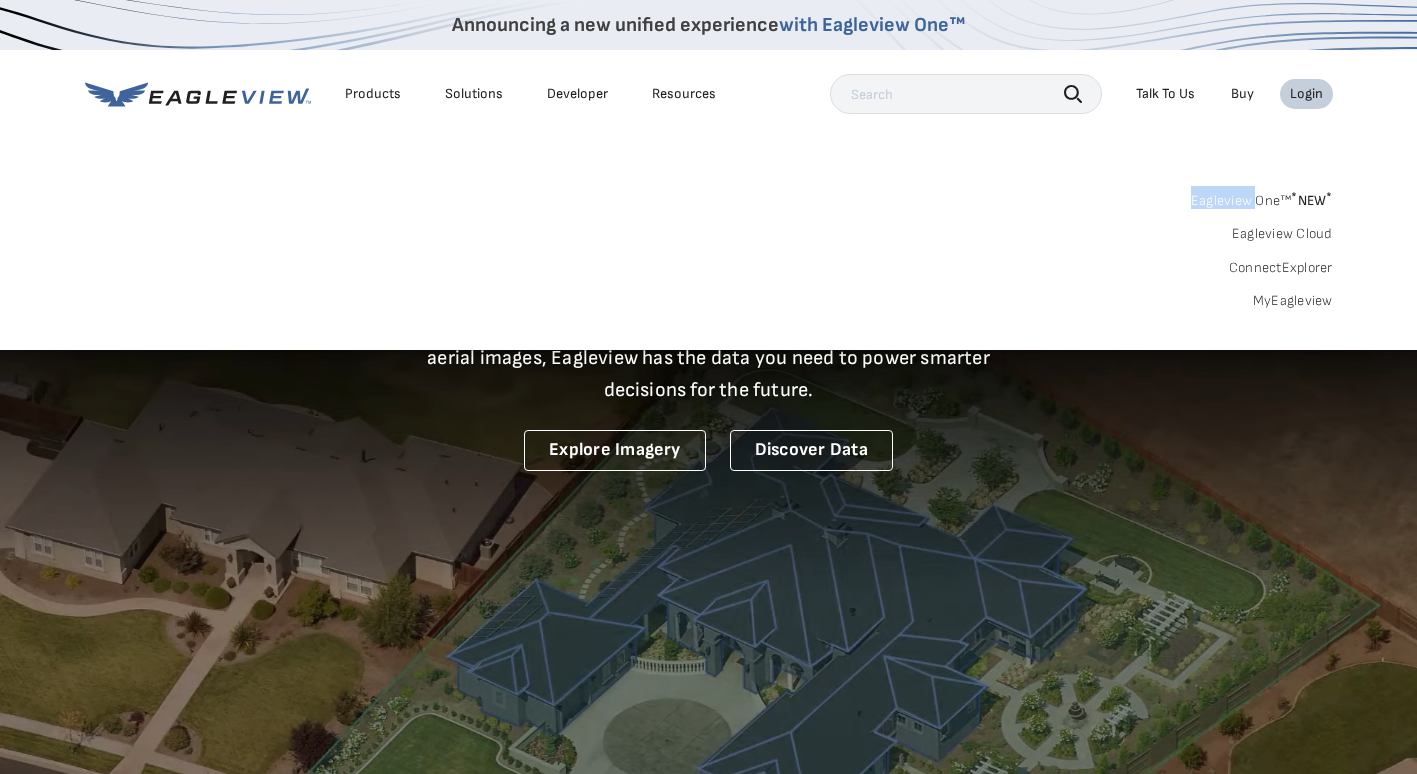 click on "Login" at bounding box center [1306, 94] 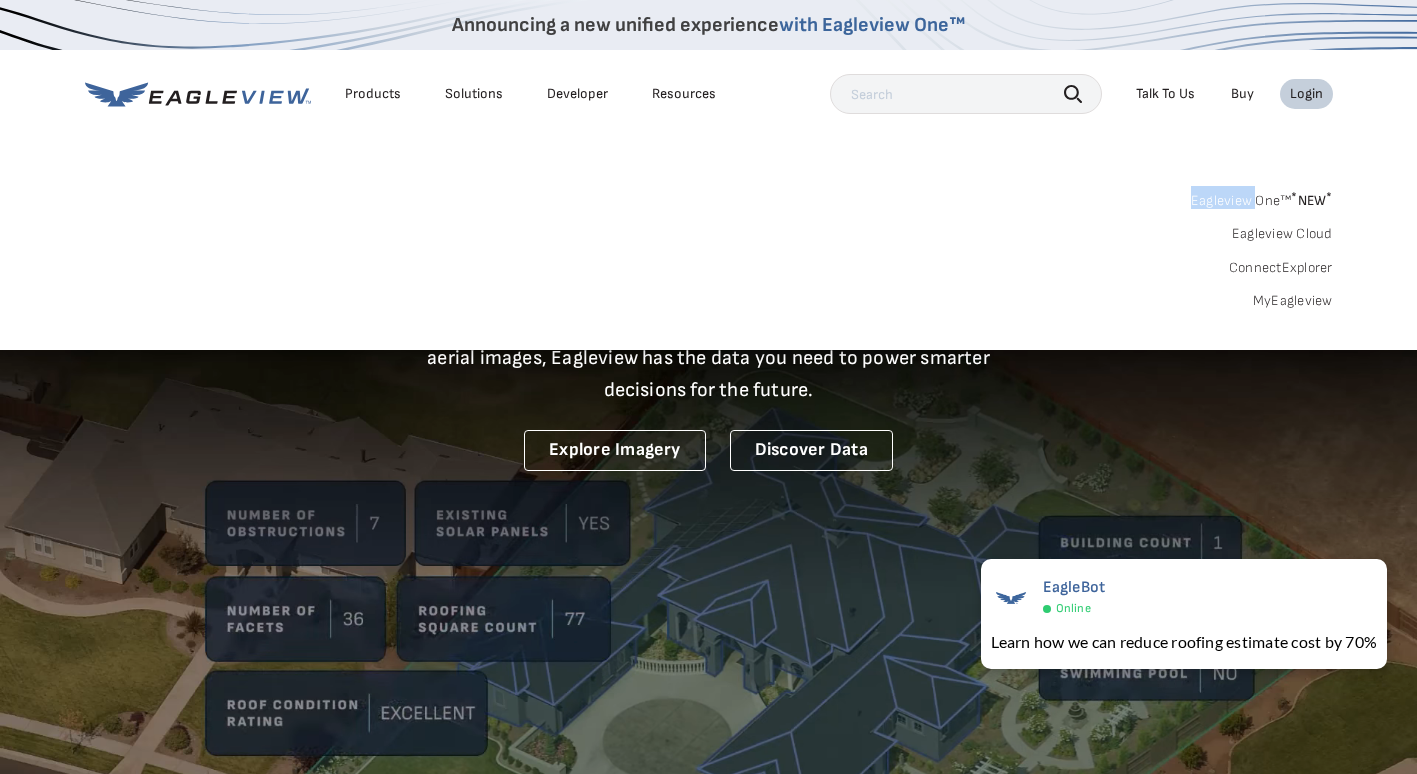 drag, startPoint x: 1297, startPoint y: 81, endPoint x: 1295, endPoint y: 91, distance: 10.198039 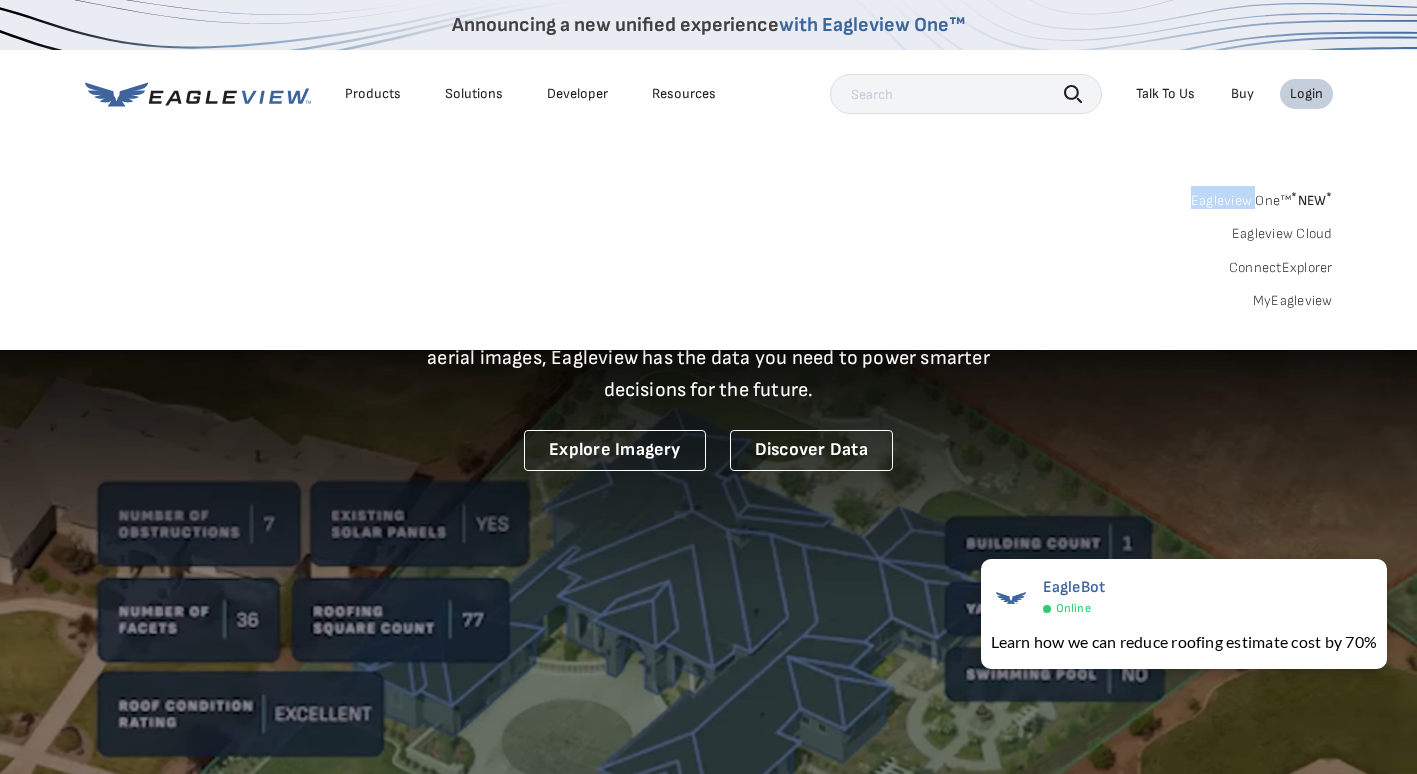 click on "Login" at bounding box center [1306, 94] 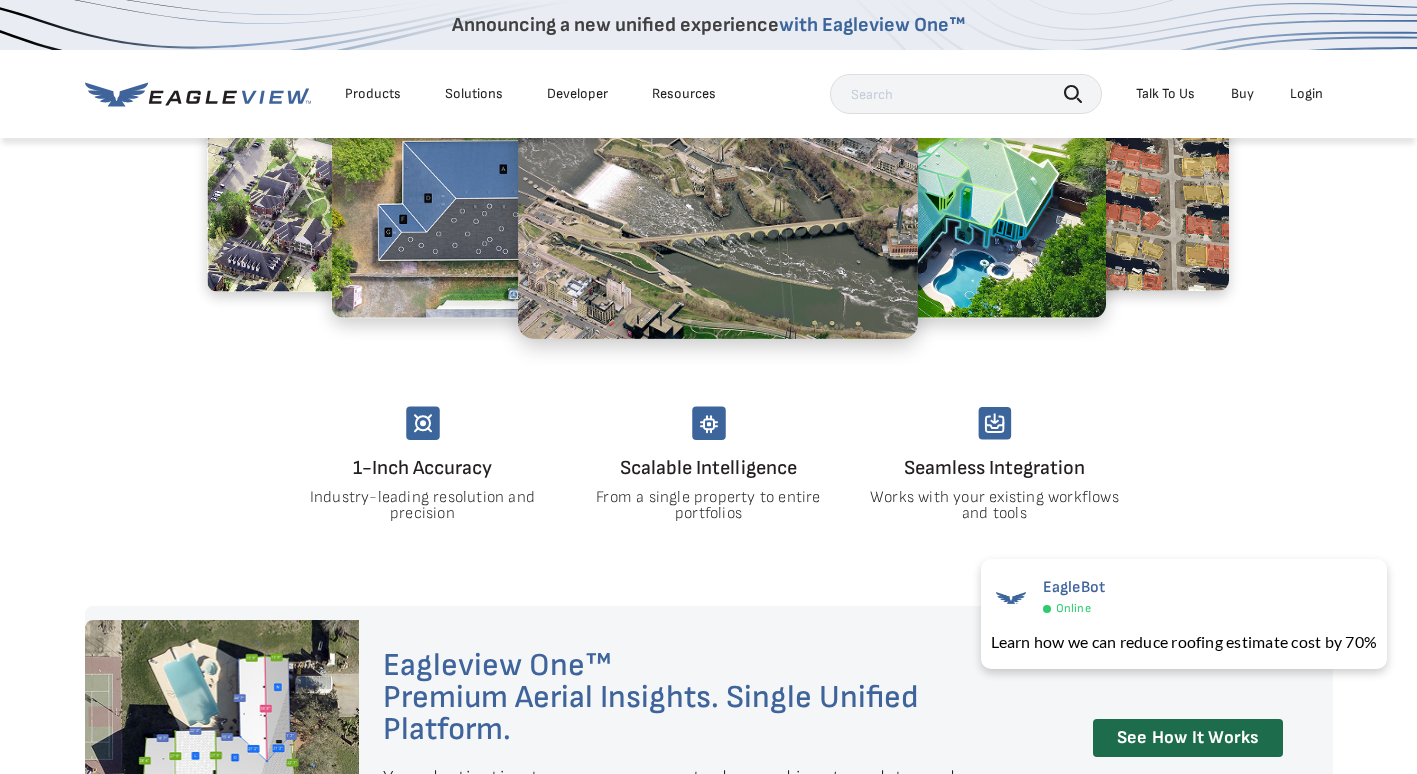 scroll, scrollTop: 1300, scrollLeft: 0, axis: vertical 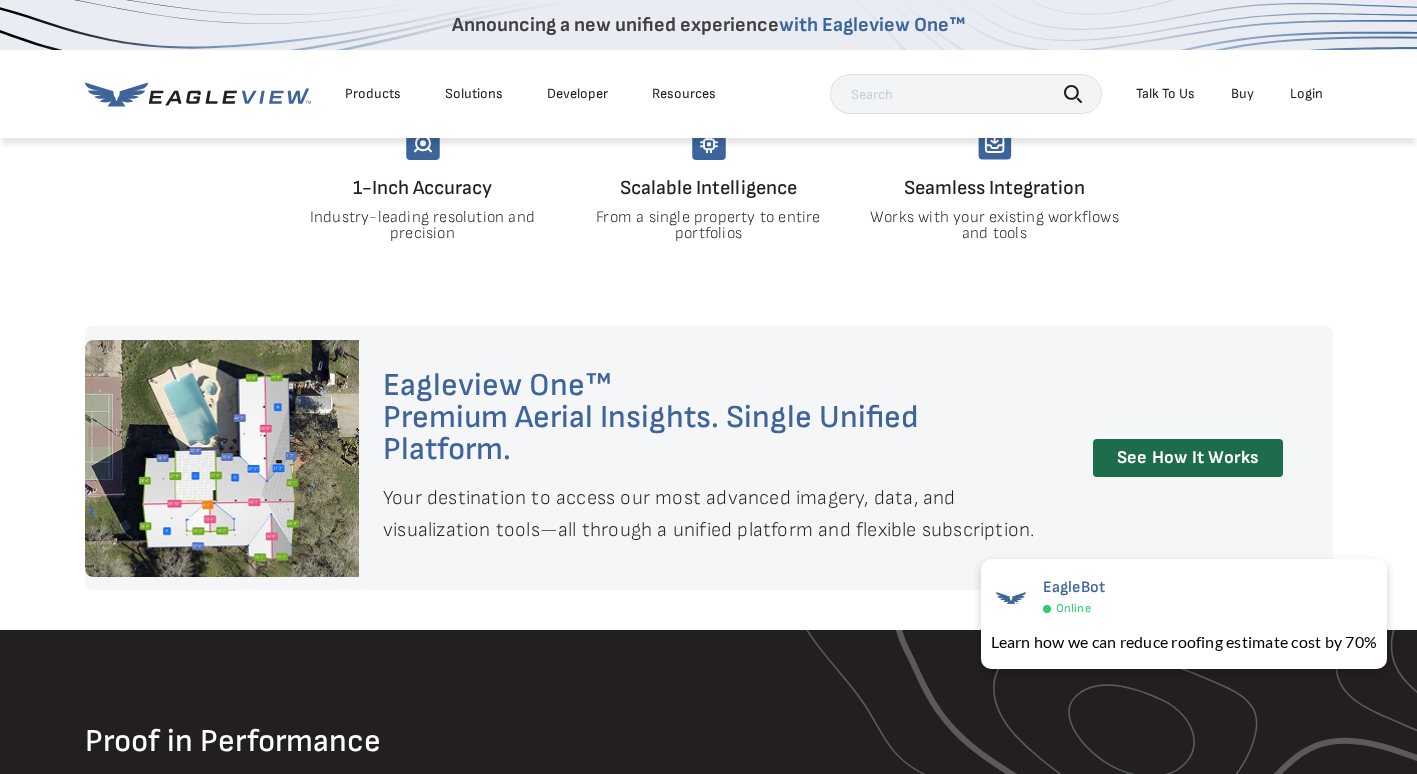 click on "Login" at bounding box center (1306, 94) 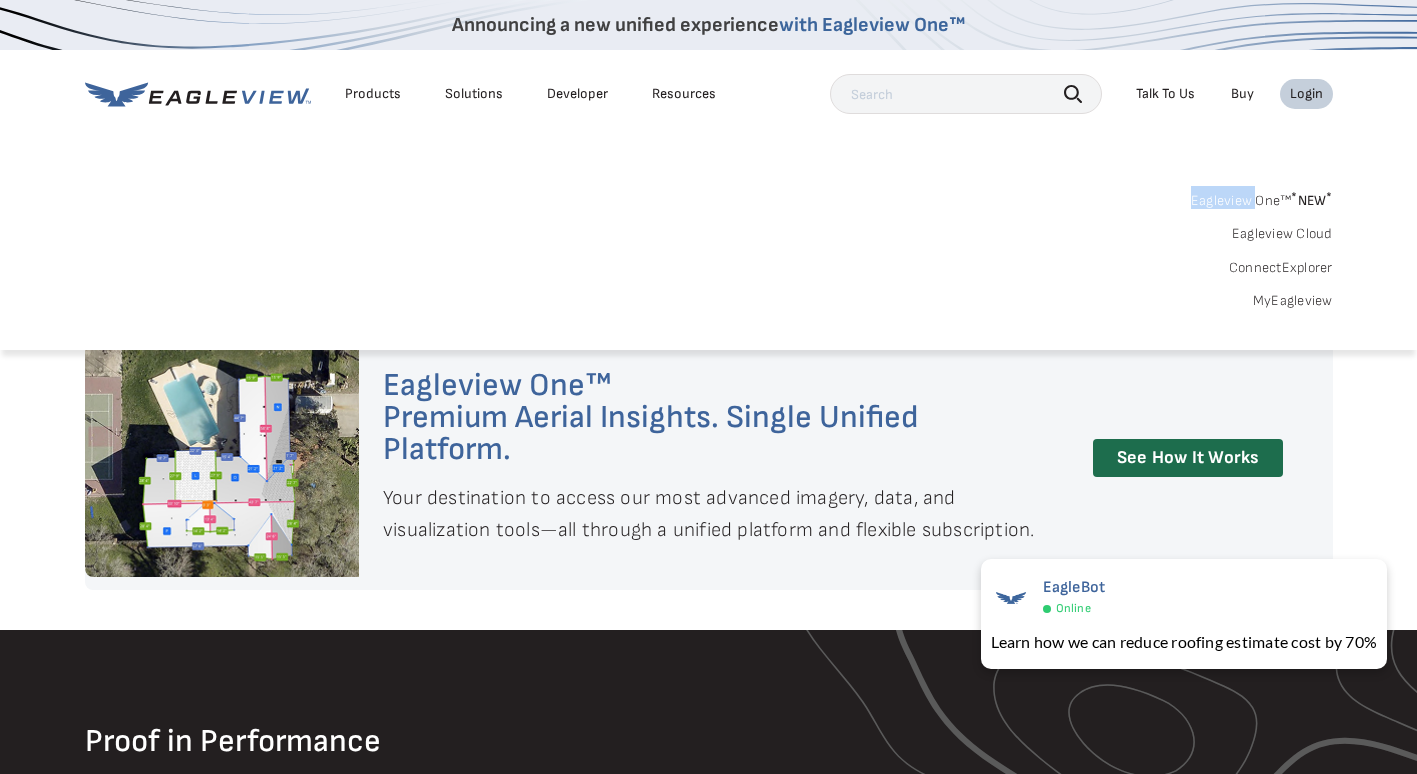 click on "Eagleview One™  * NEW *" at bounding box center (1262, 197) 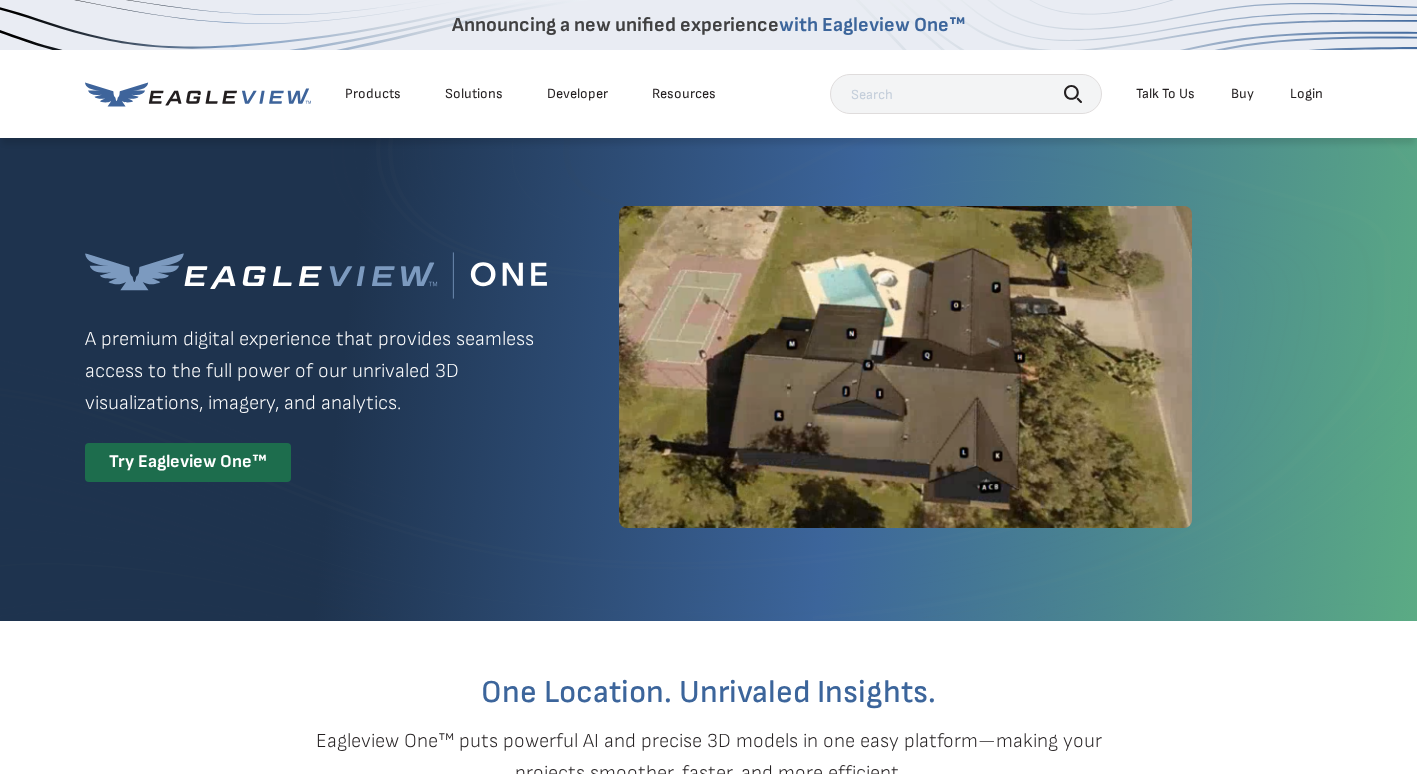 scroll, scrollTop: 0, scrollLeft: 0, axis: both 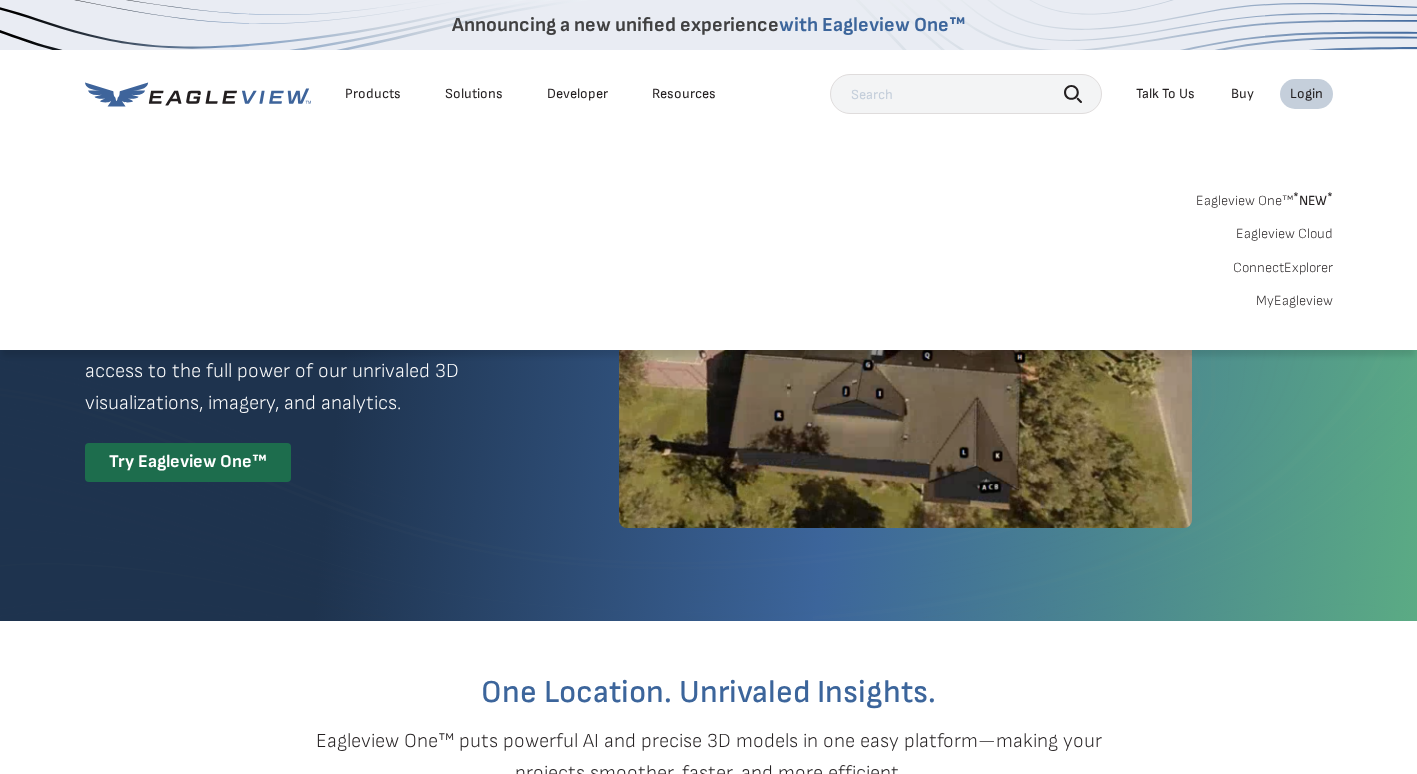 click on "MyEagleview" at bounding box center [1294, 301] 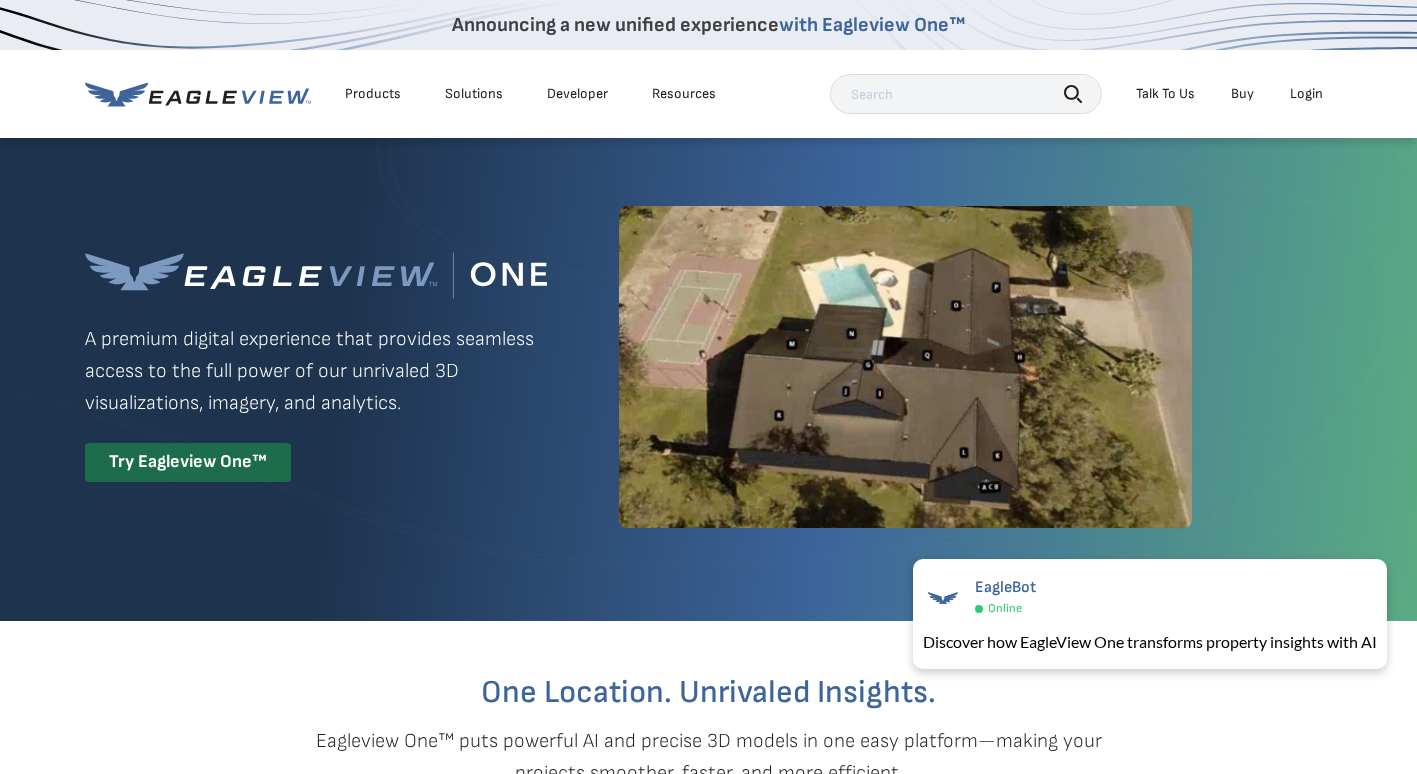 click on "Login" at bounding box center (1306, 94) 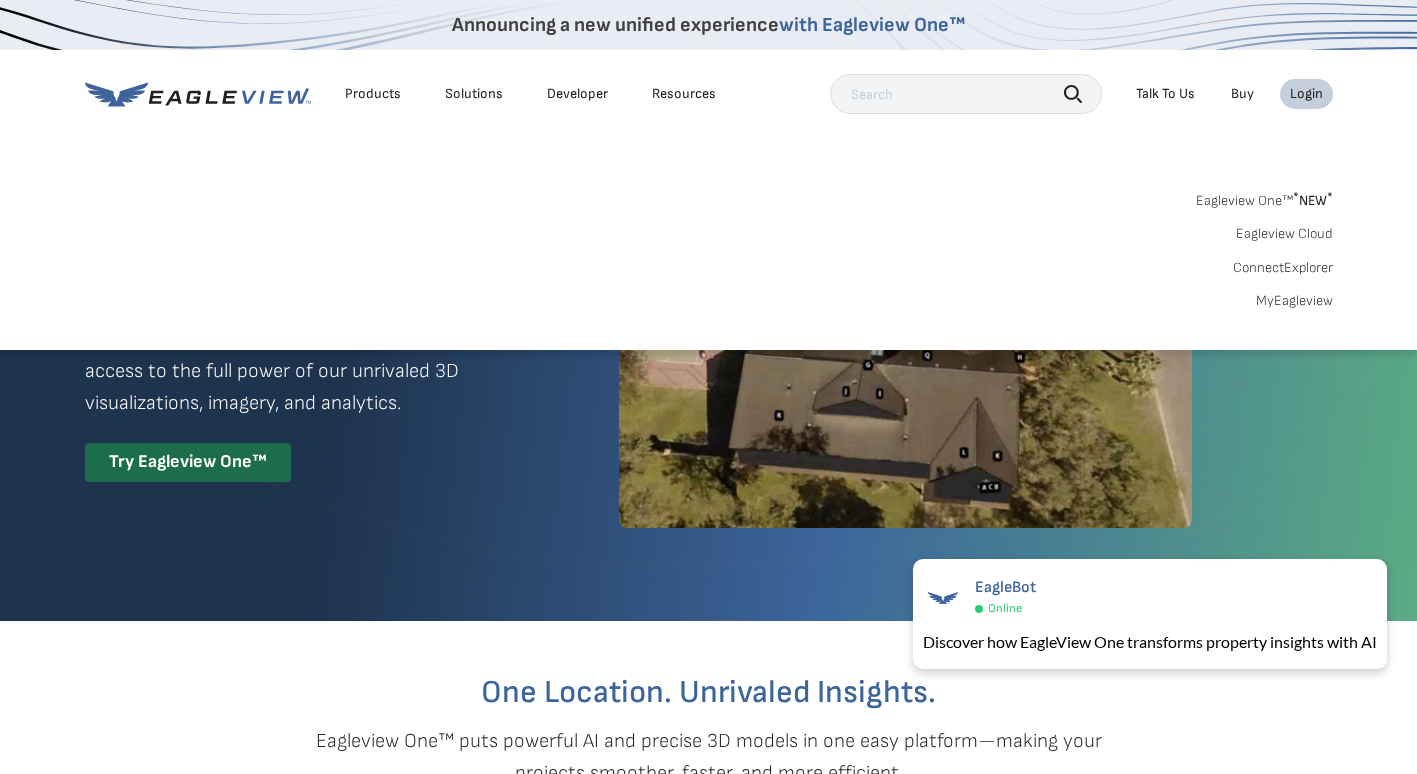 click on "MyEagleview" at bounding box center (1294, 301) 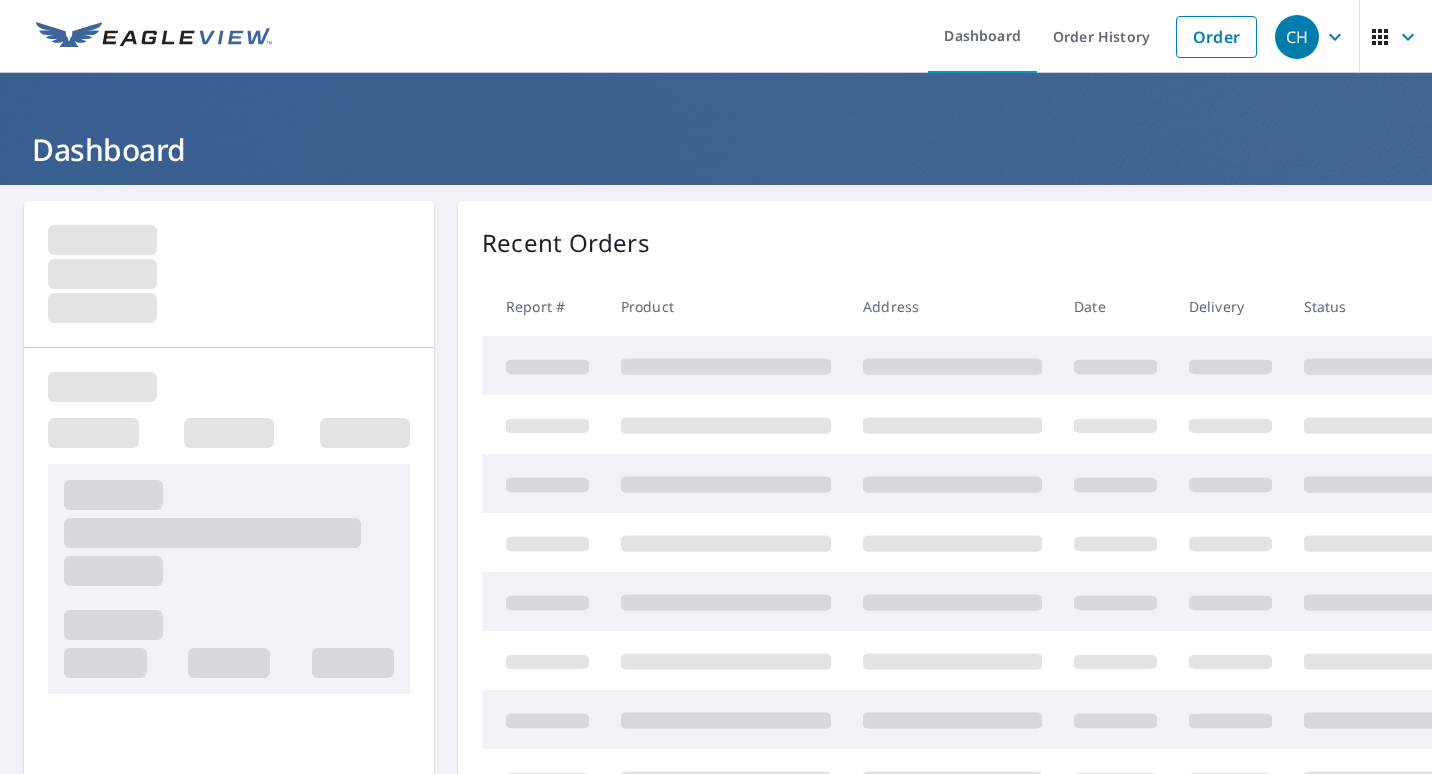 scroll, scrollTop: 0, scrollLeft: 0, axis: both 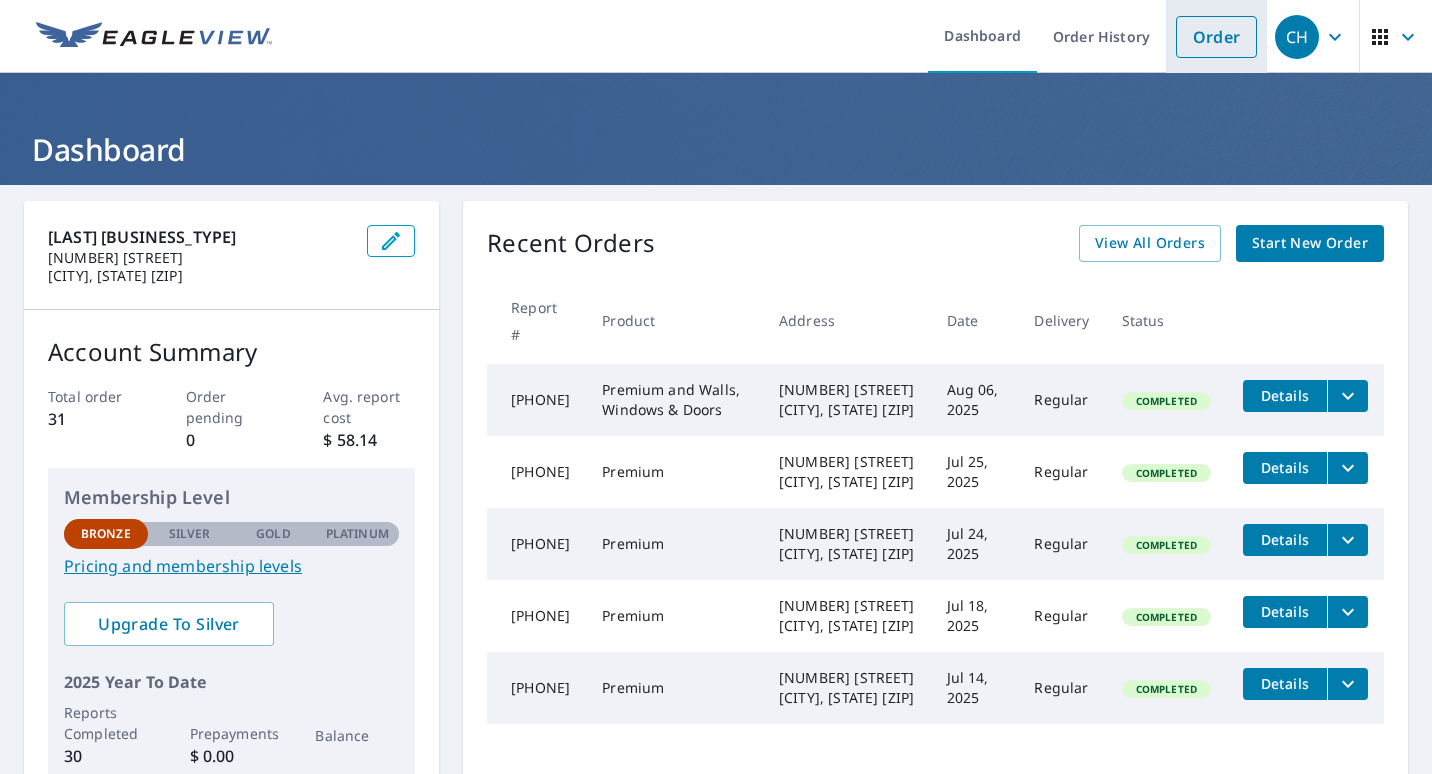 click on "Order" at bounding box center [1216, 37] 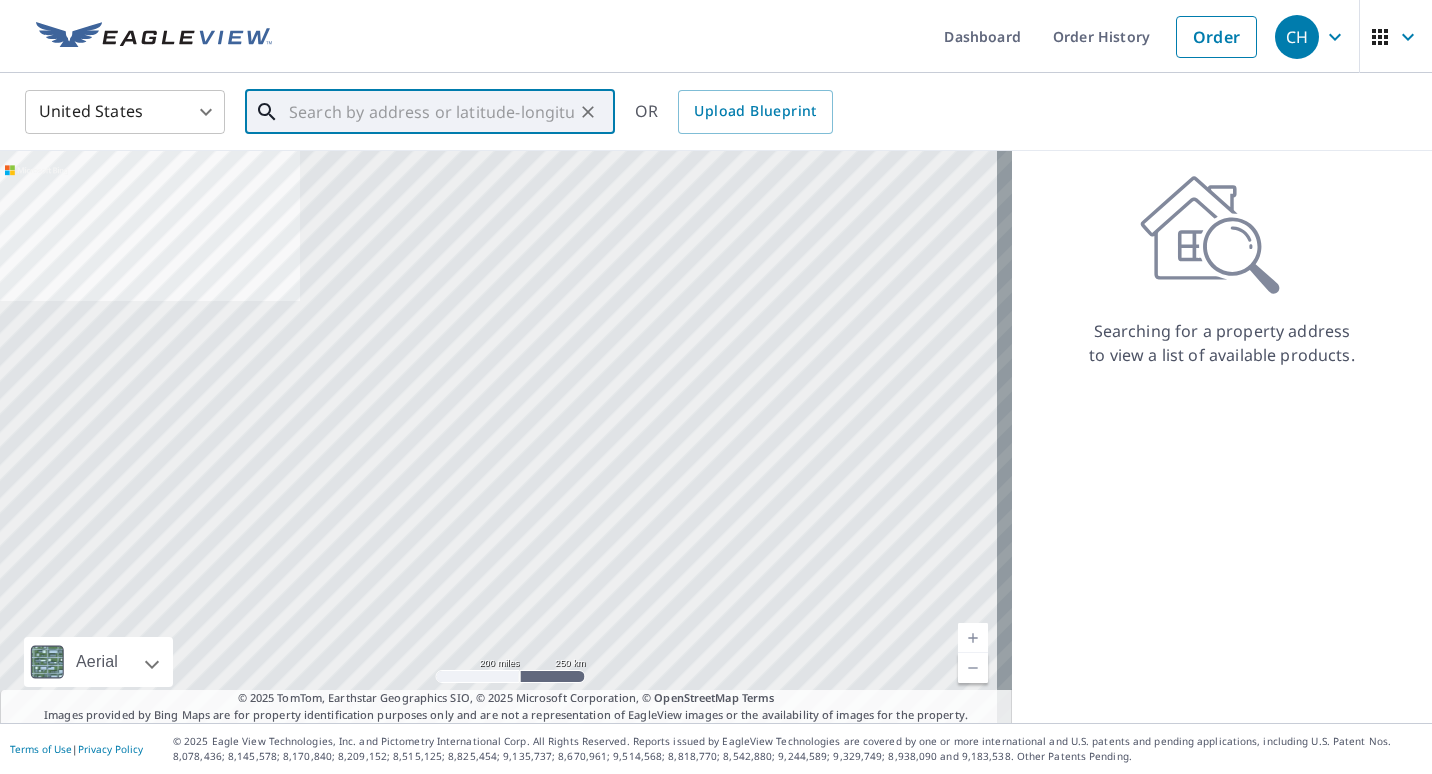 click at bounding box center [431, 112] 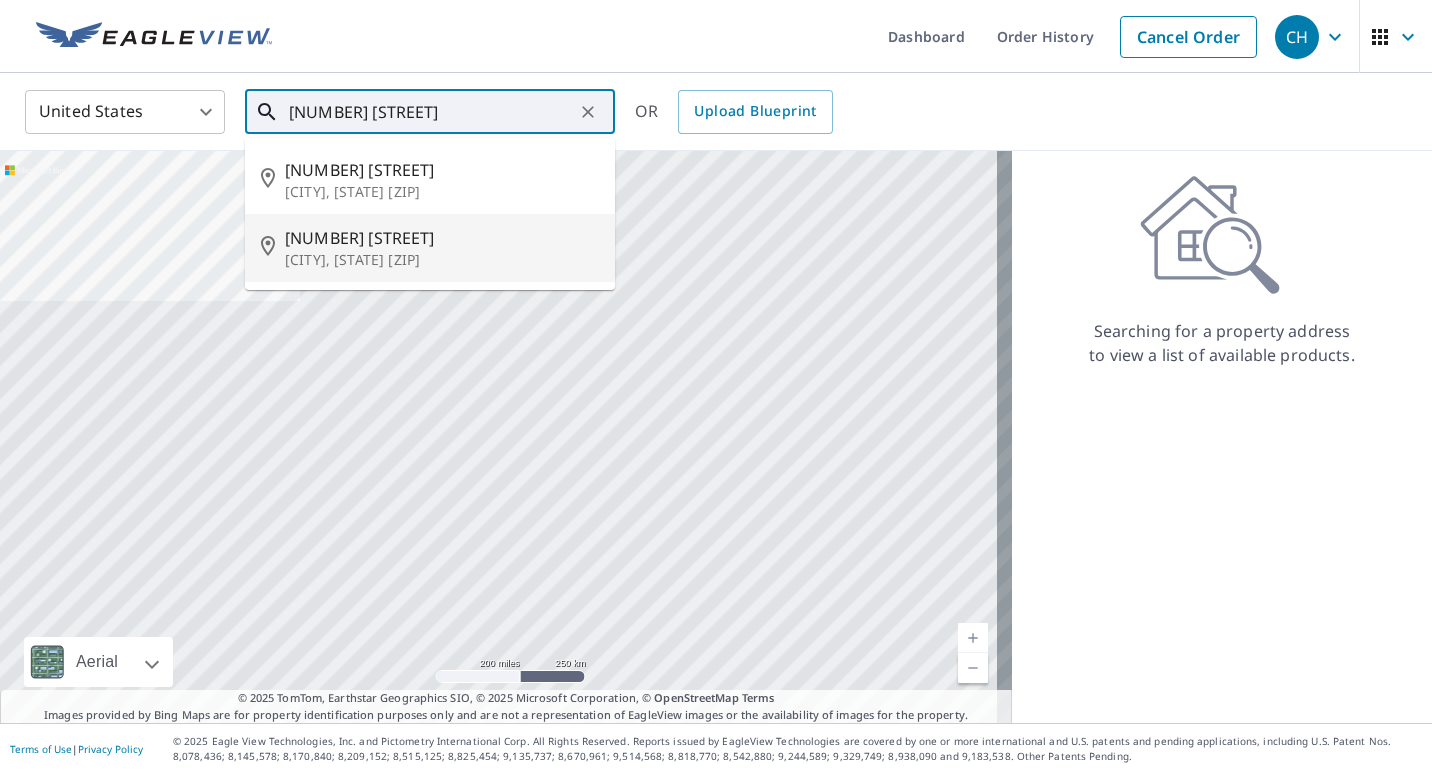click on "[NUMBER] [STREET]" at bounding box center (442, 238) 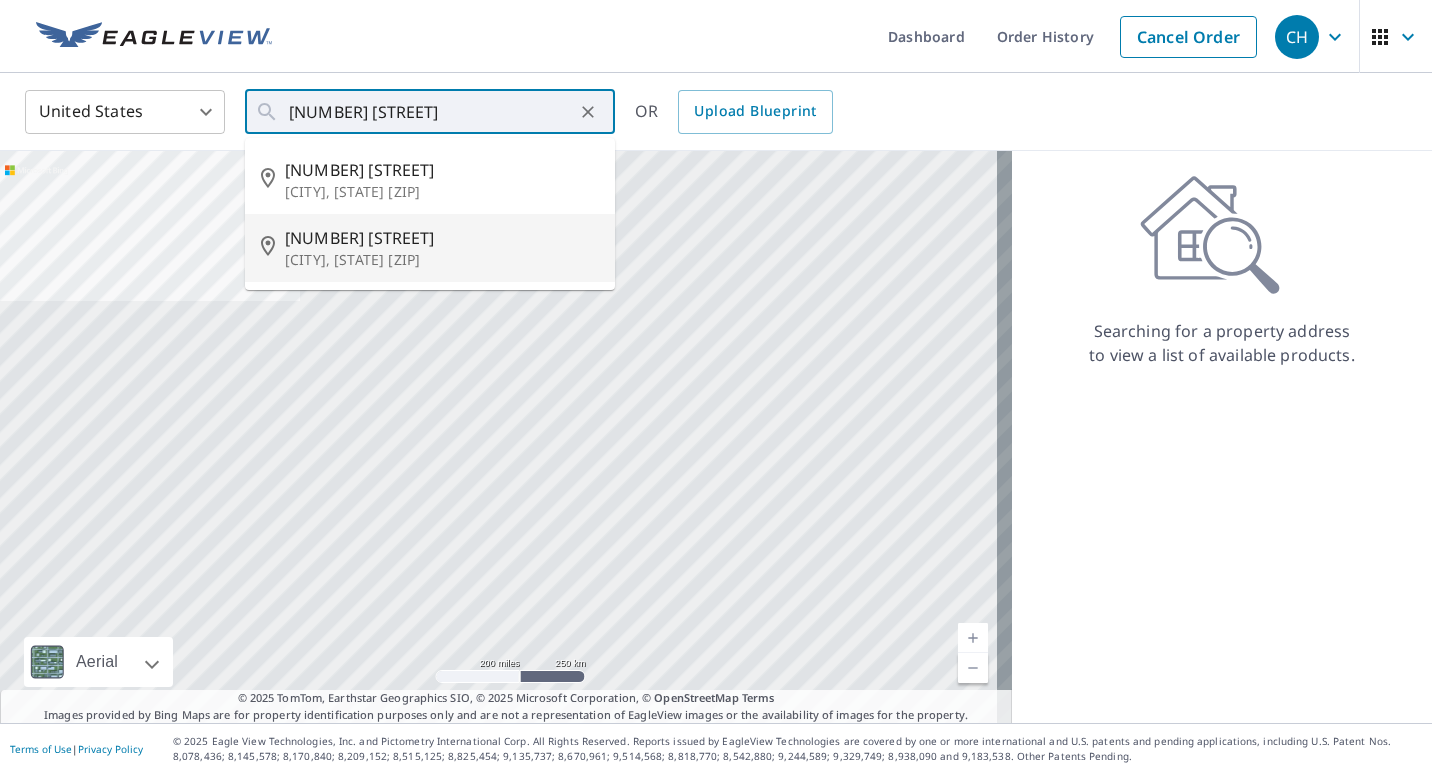 type on "[NUMBER] [STREET] [CITY], [STATE] [ZIP]" 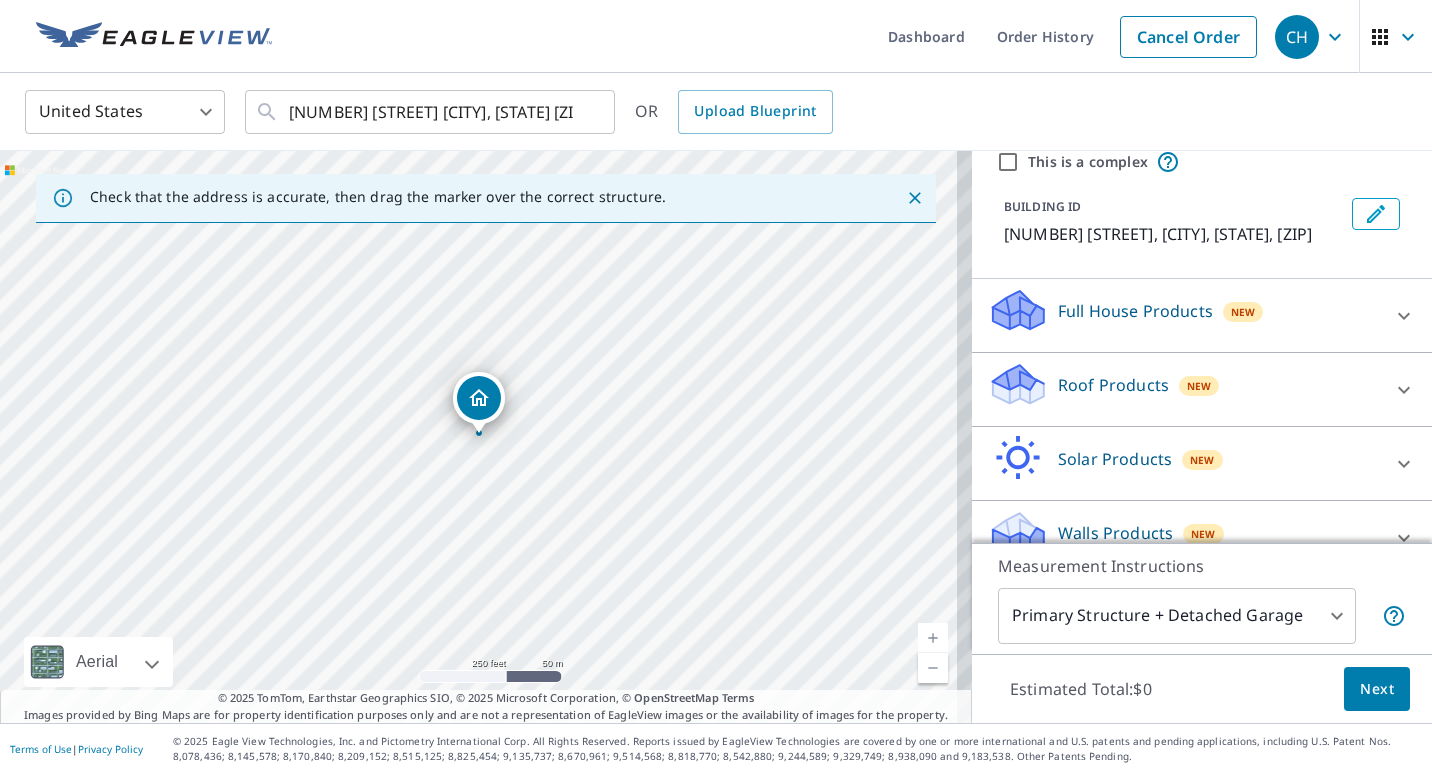 scroll, scrollTop: 100, scrollLeft: 0, axis: vertical 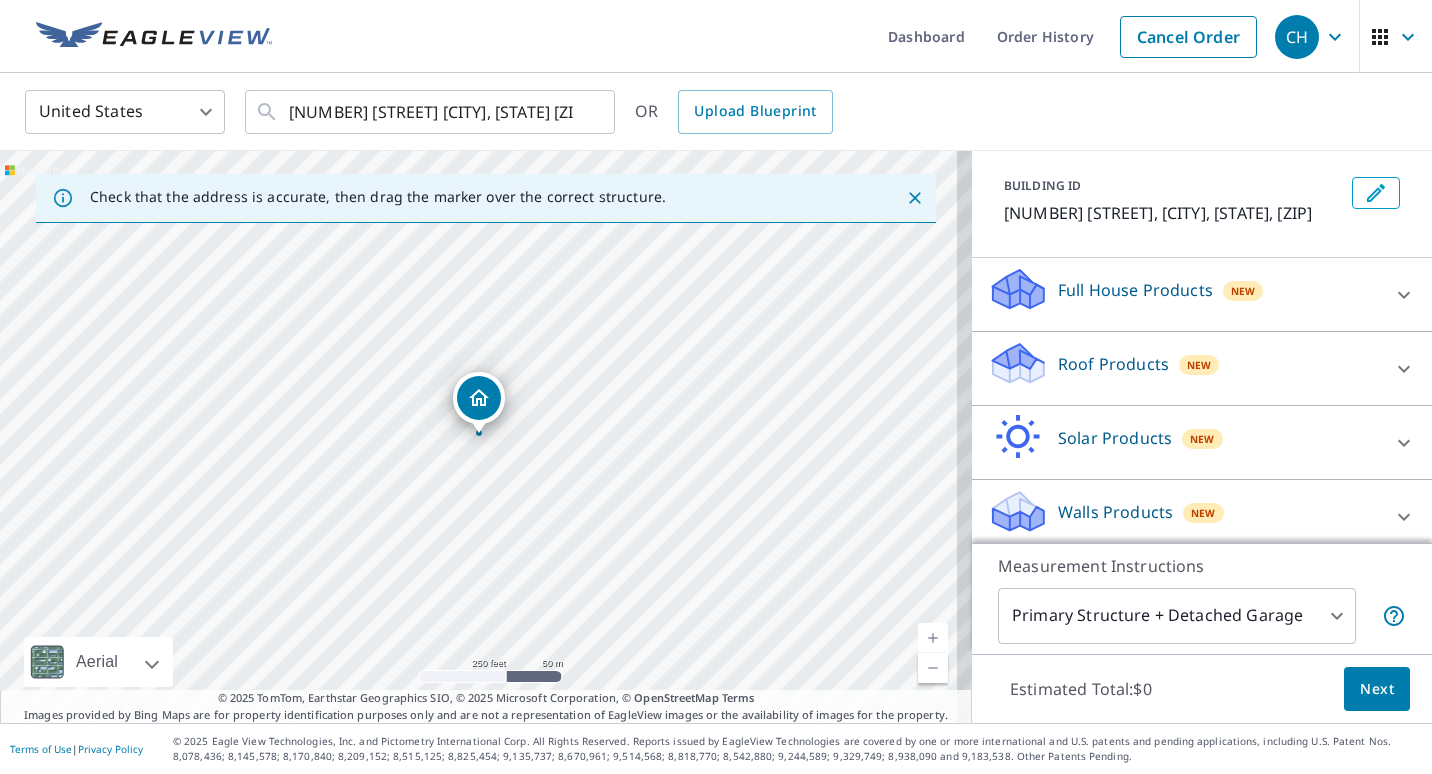 click on "Roof Products" at bounding box center (1113, 364) 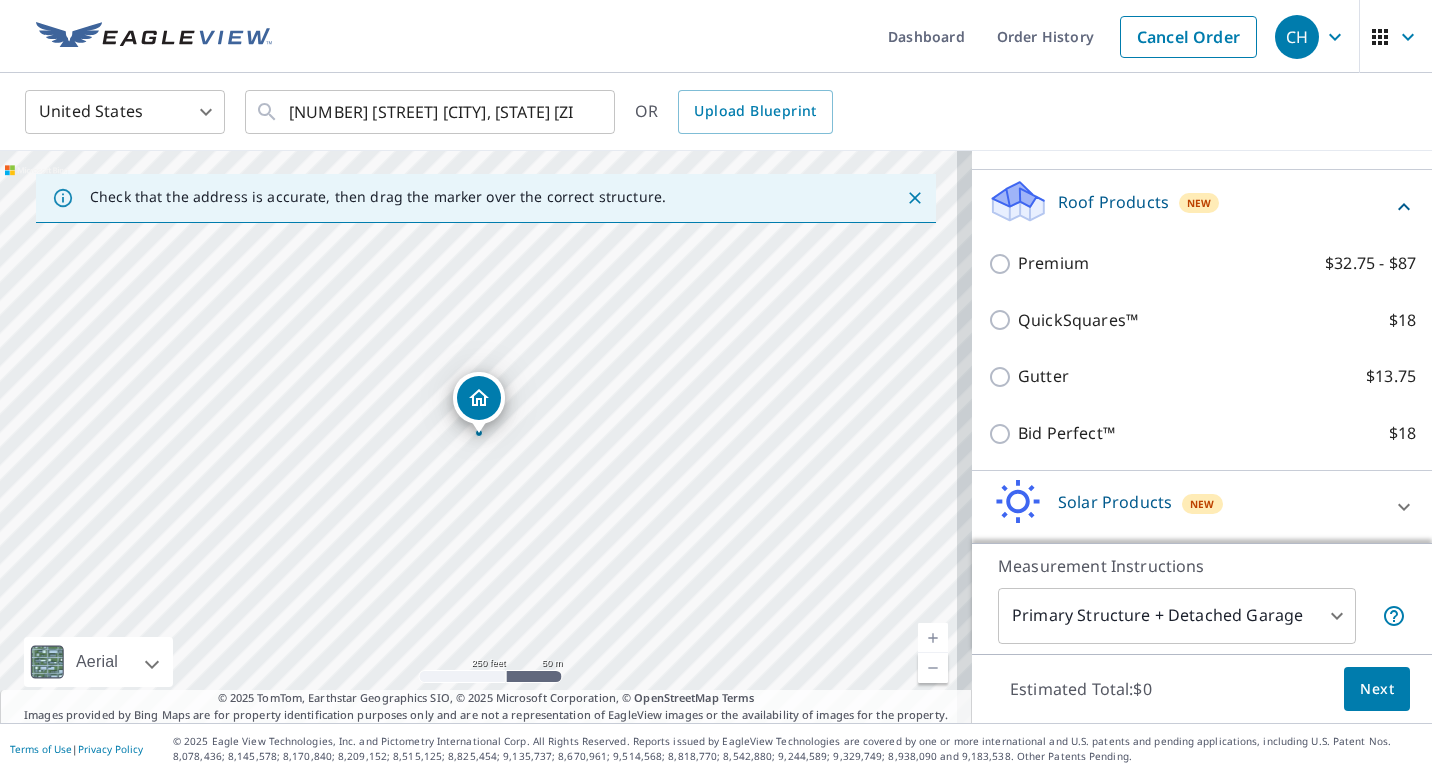 scroll, scrollTop: 300, scrollLeft: 0, axis: vertical 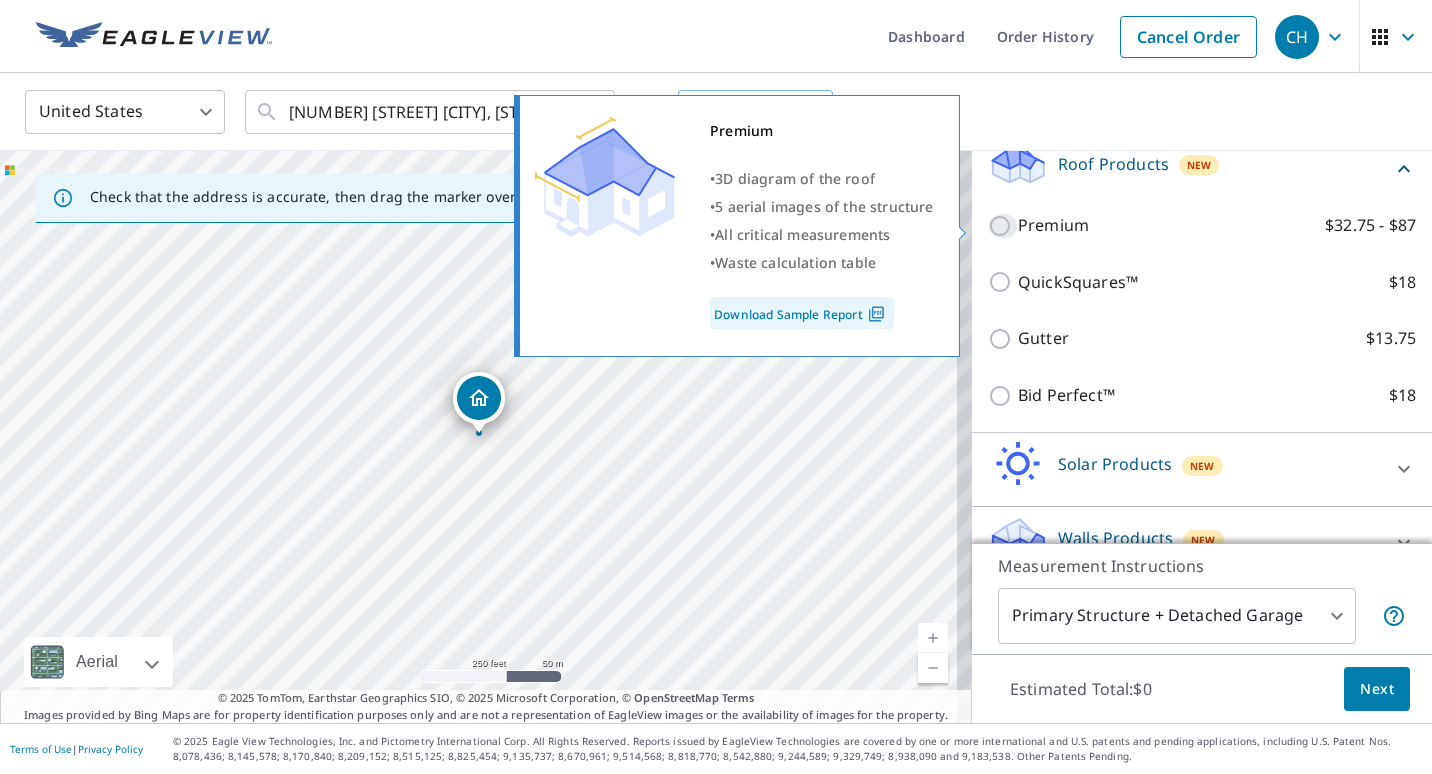 click on "Premium $32.75 - $87" at bounding box center [1003, 226] 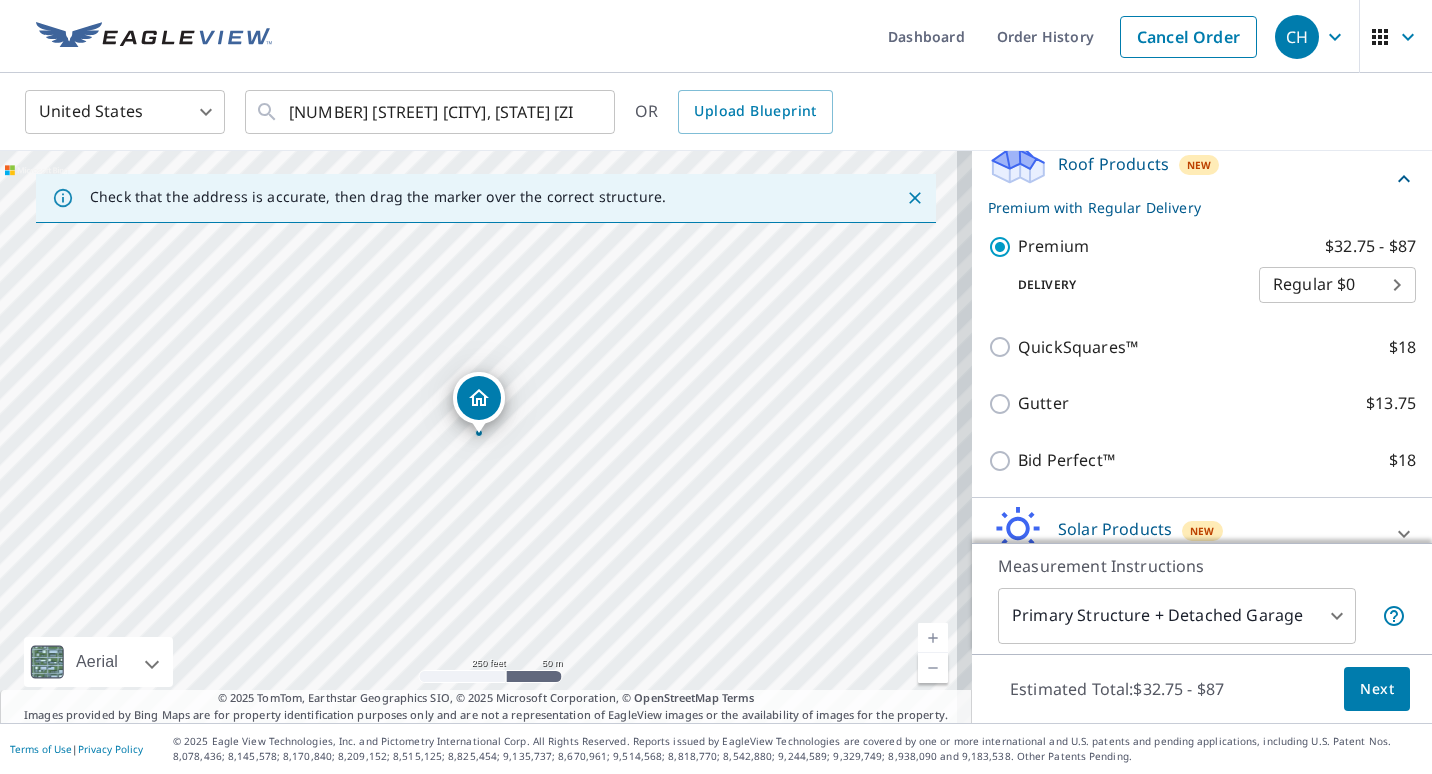 click on "Next" at bounding box center [1377, 689] 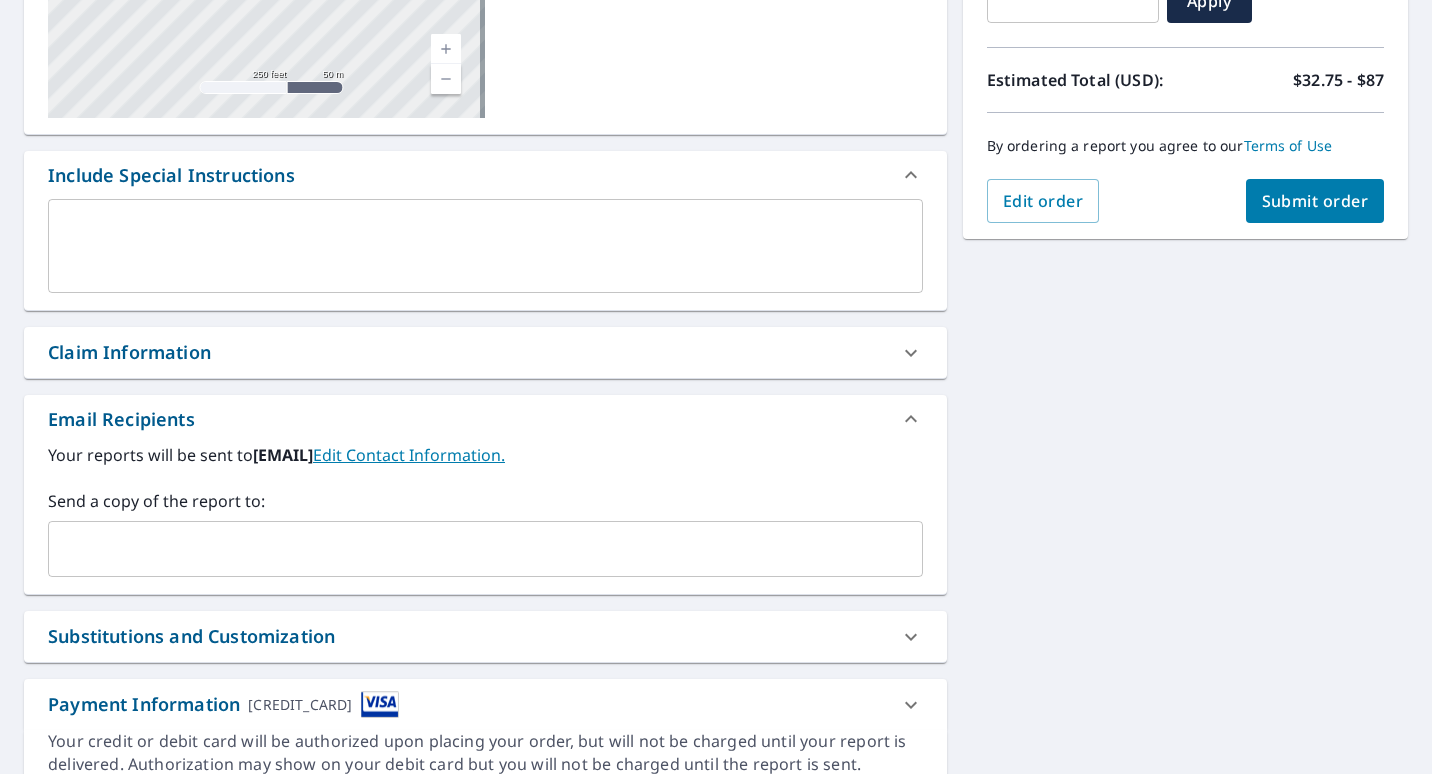 scroll, scrollTop: 400, scrollLeft: 0, axis: vertical 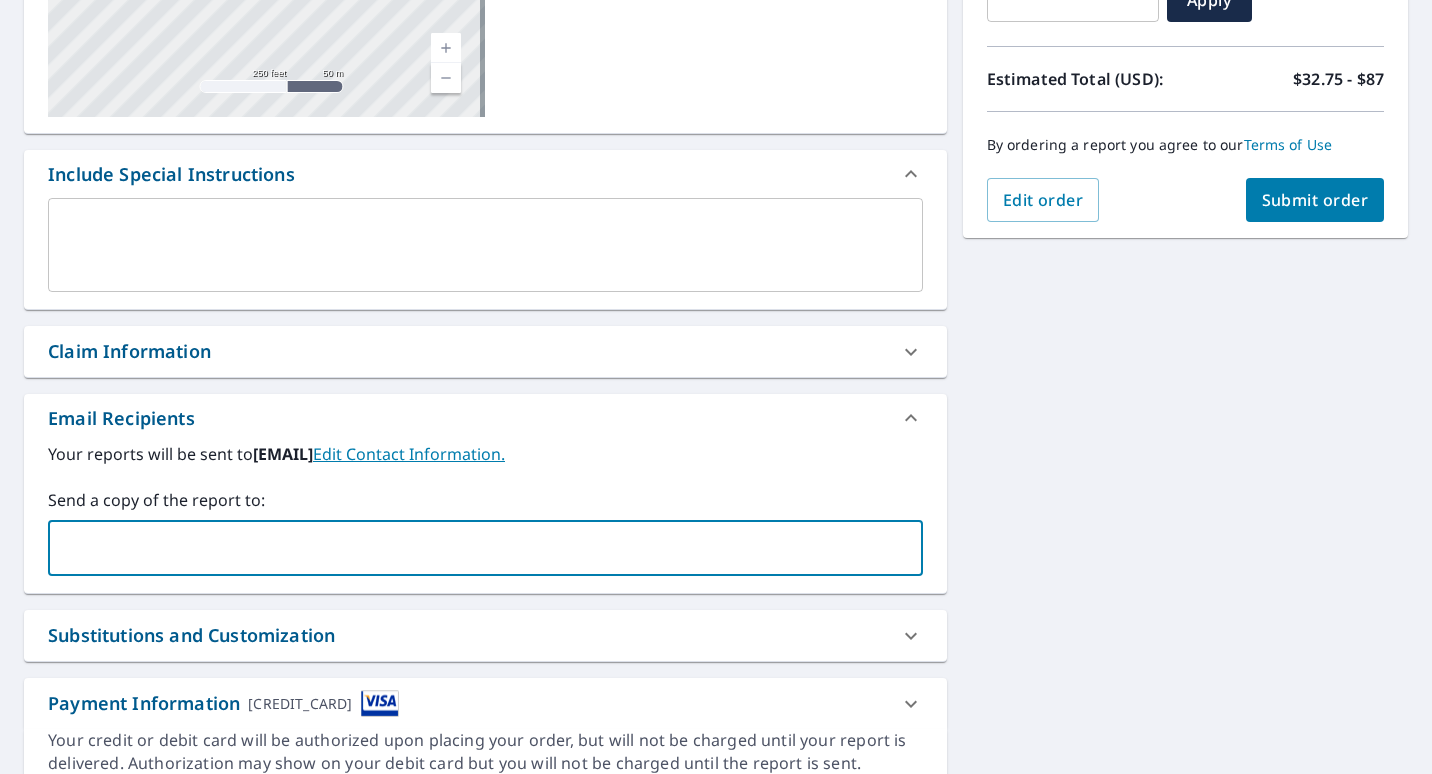 click at bounding box center (470, 548) 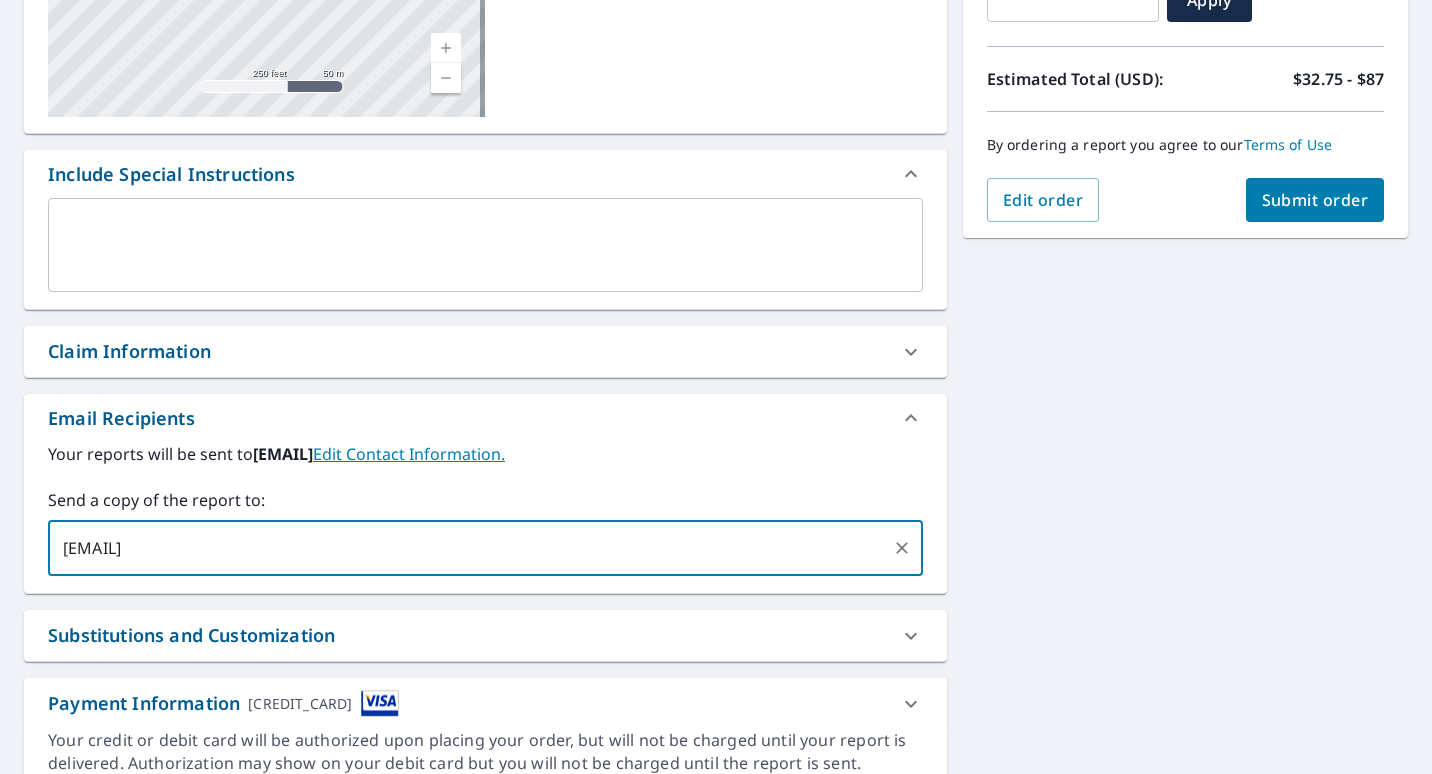 type on "felipe@hernandezgeneralcontractor.com" 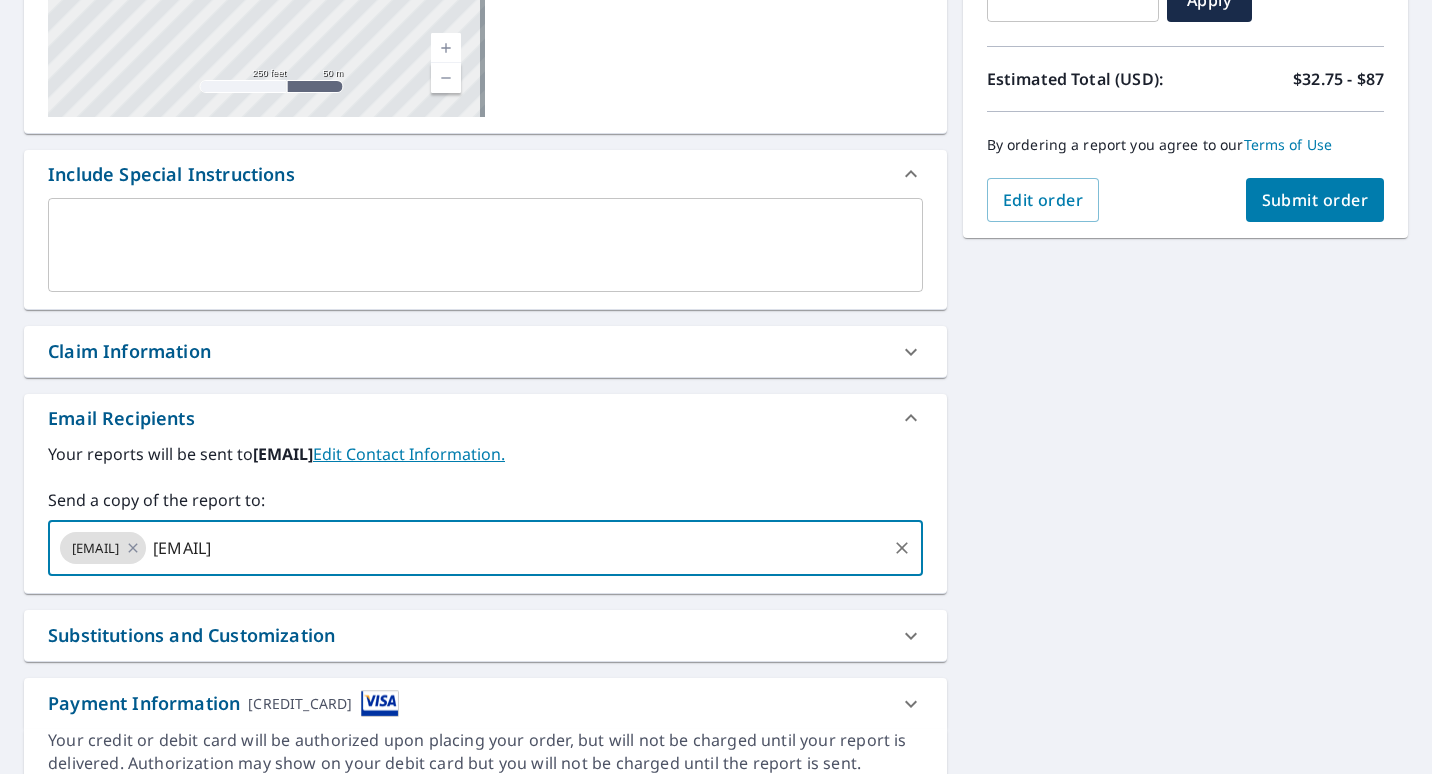 type on "fatima@hernandezgeneralcontractor.com" 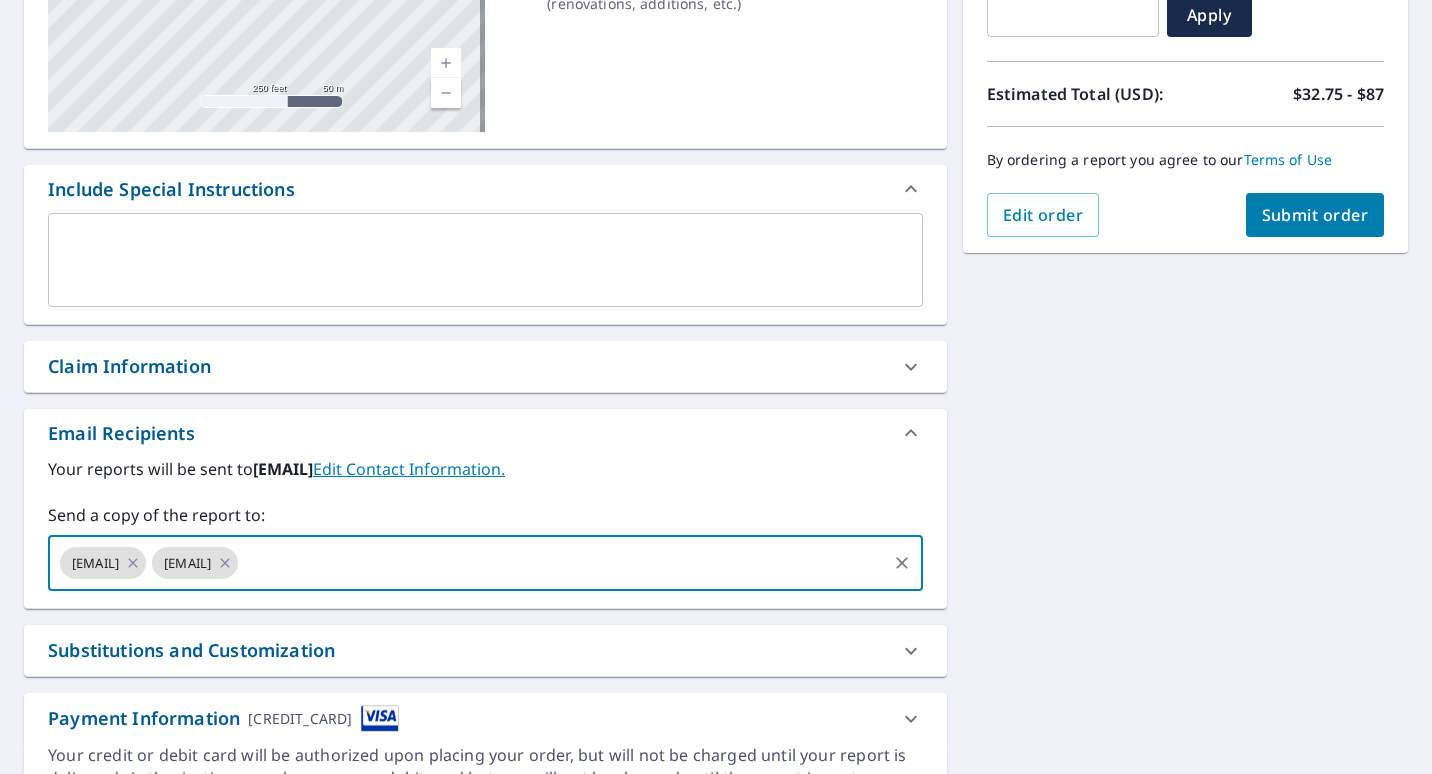 click on "Submit order" at bounding box center (1315, 215) 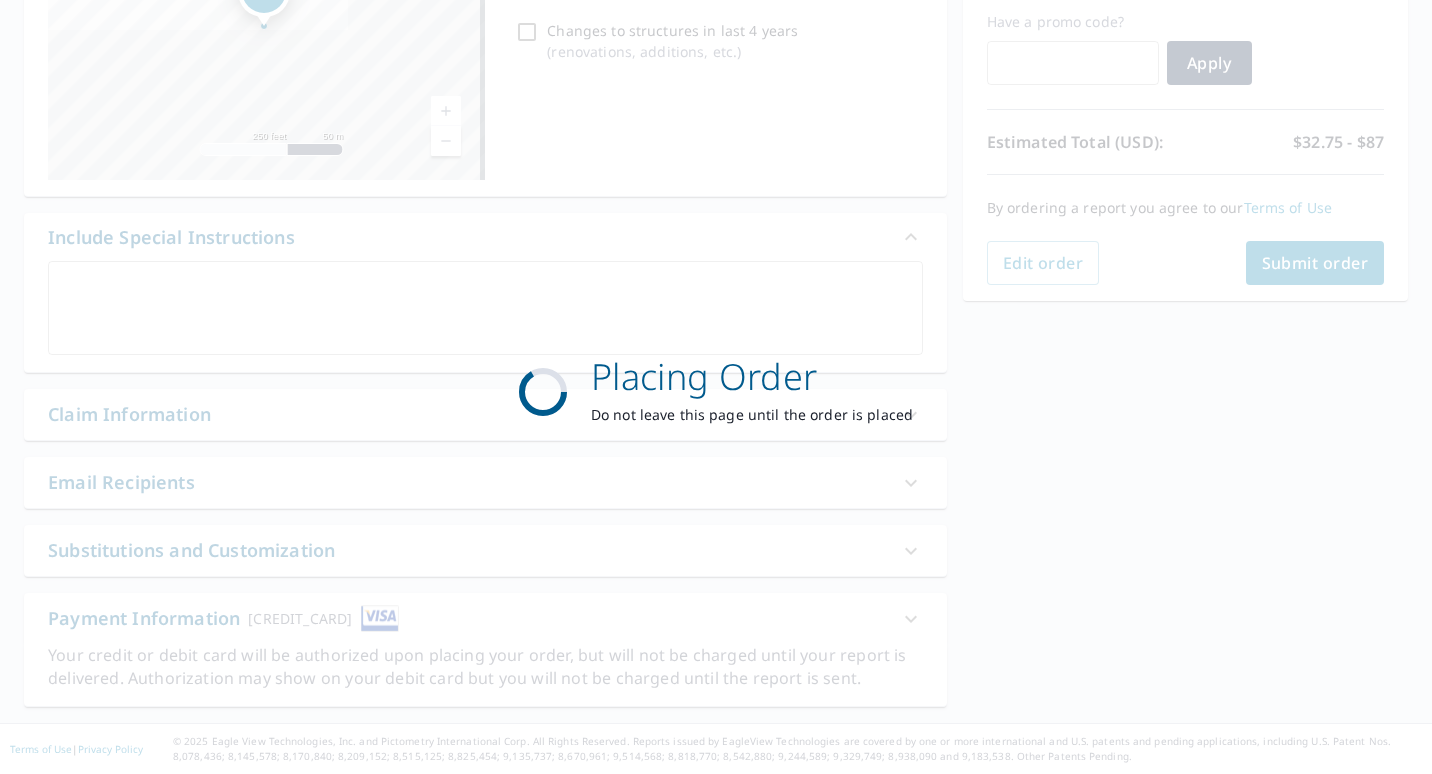 scroll, scrollTop: 337, scrollLeft: 0, axis: vertical 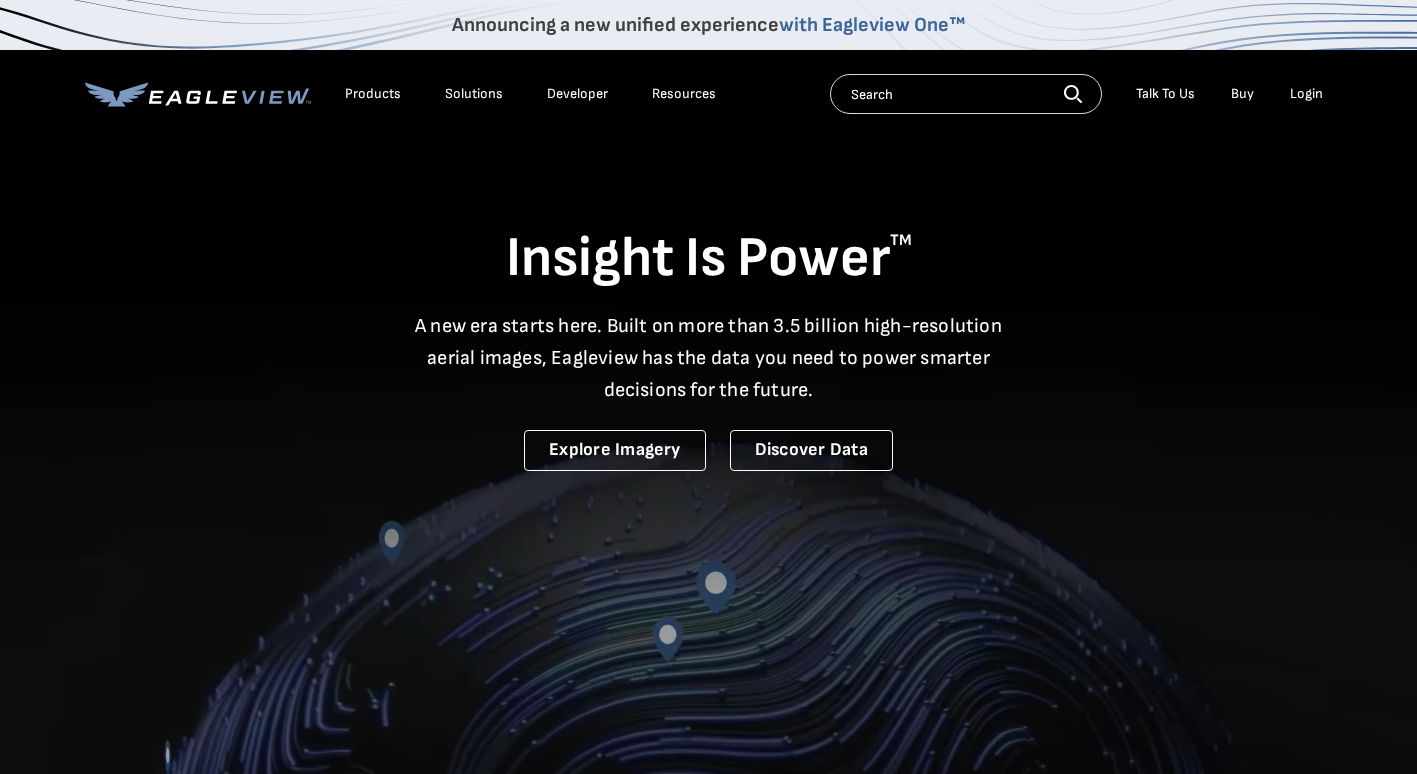 click on "Login" at bounding box center [1306, 94] 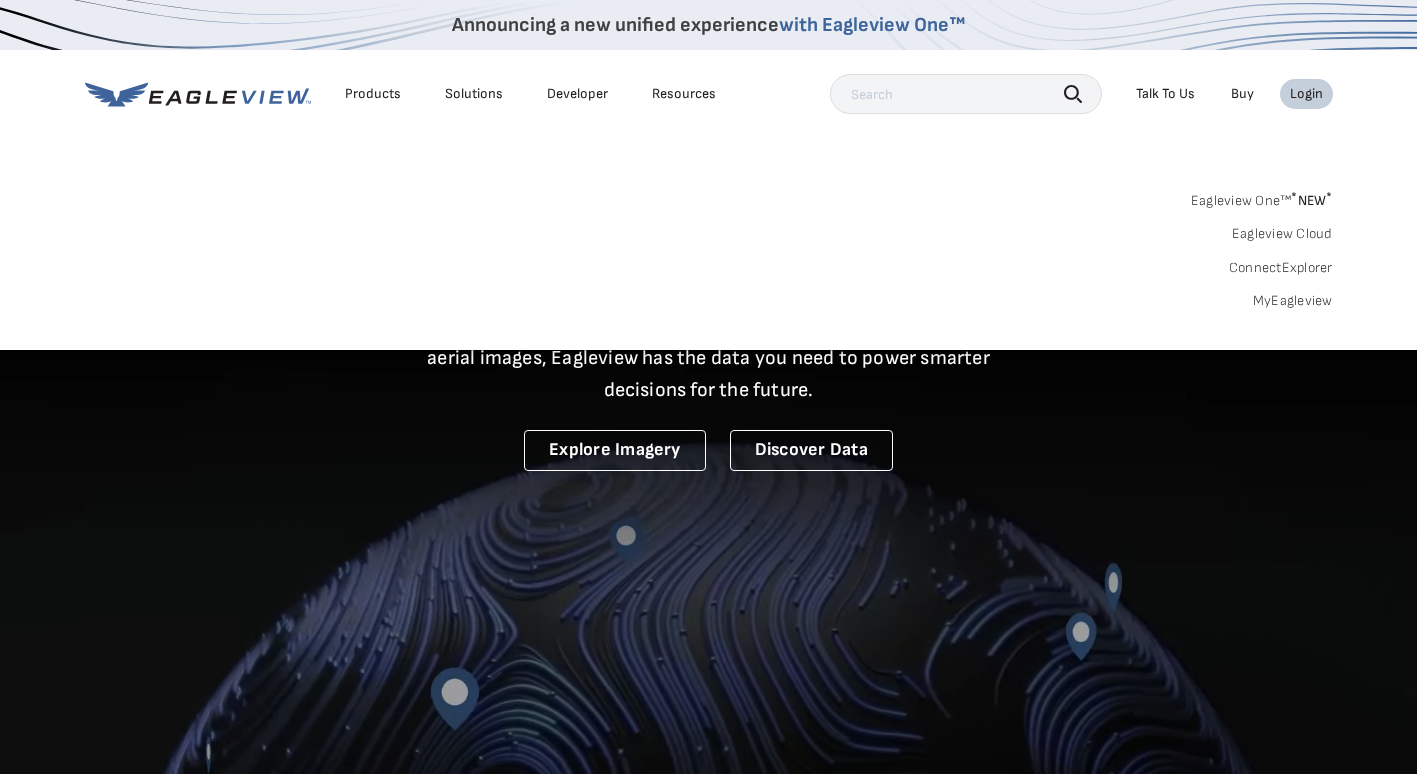 click on "MyEagleview" at bounding box center (1293, 301) 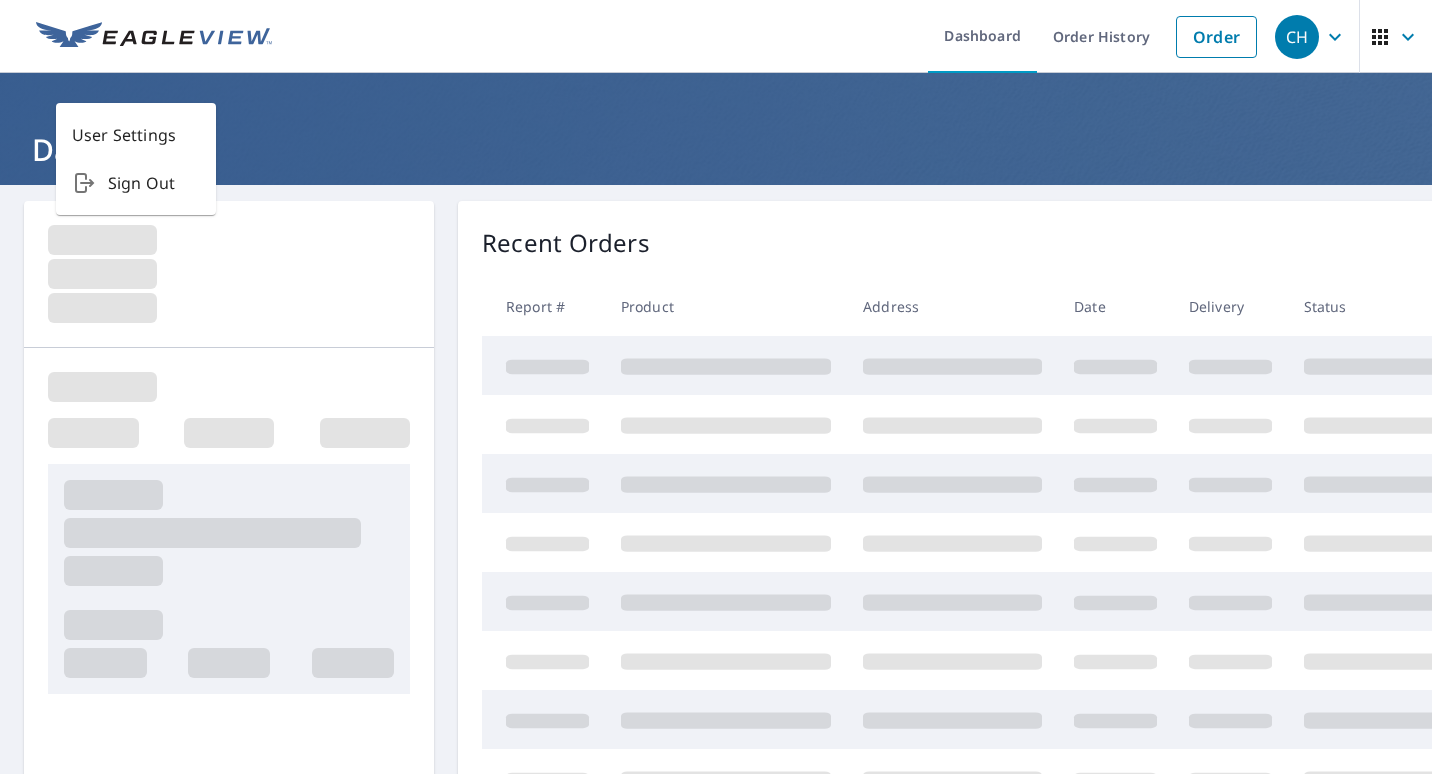 scroll, scrollTop: 0, scrollLeft: 0, axis: both 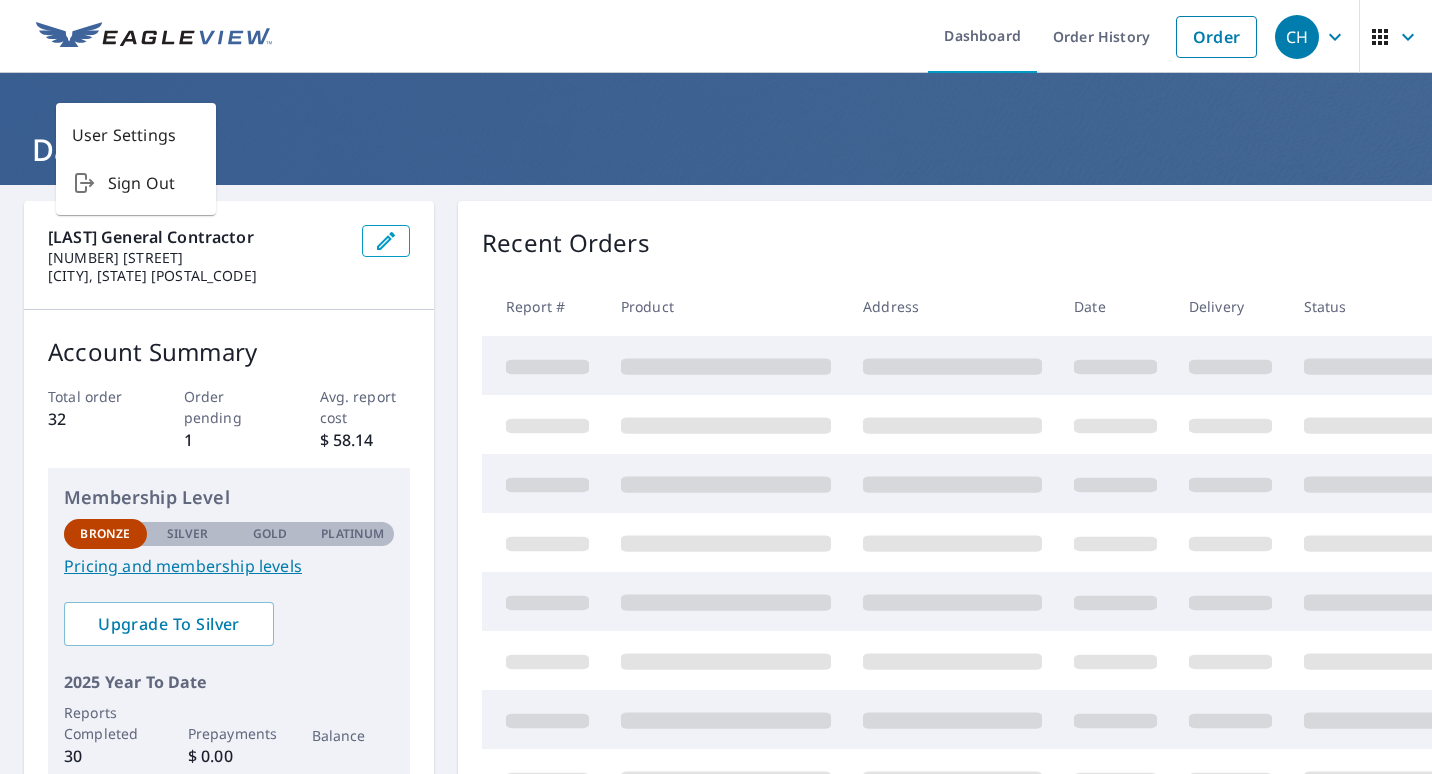 click on "Recent Orders Report # Product Address Date Delivery Status" at bounding box center [1022, 575] 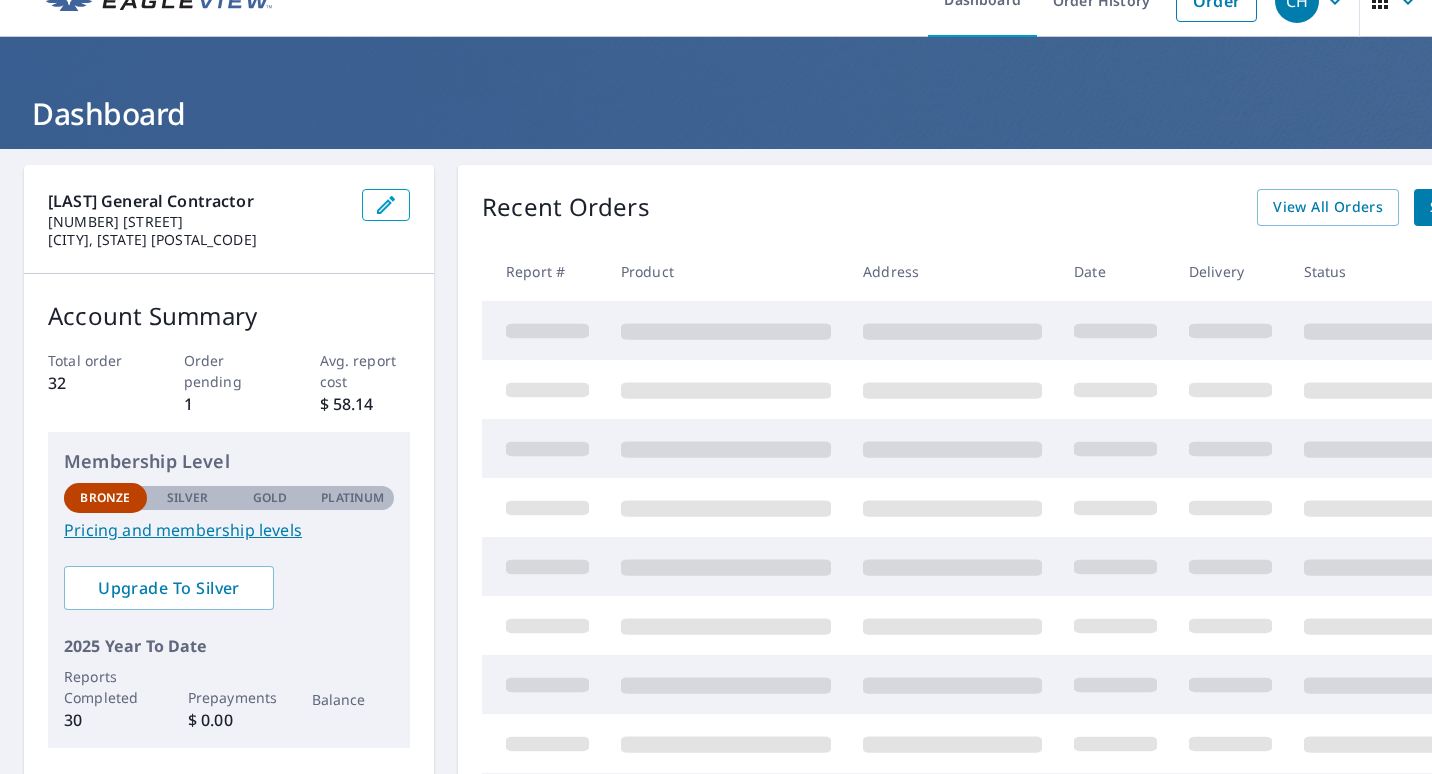 scroll, scrollTop: 0, scrollLeft: 0, axis: both 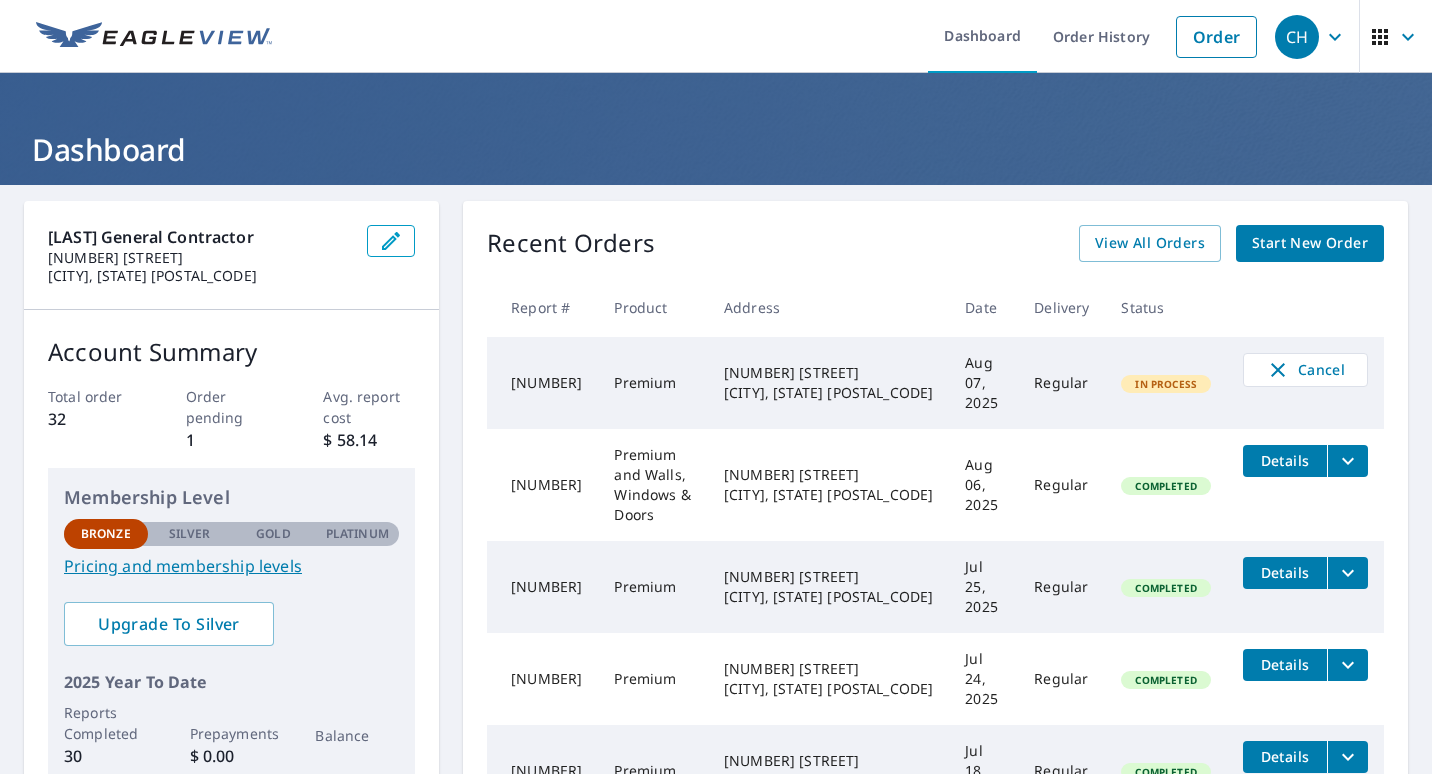 click on "Regular" at bounding box center (1061, 383) 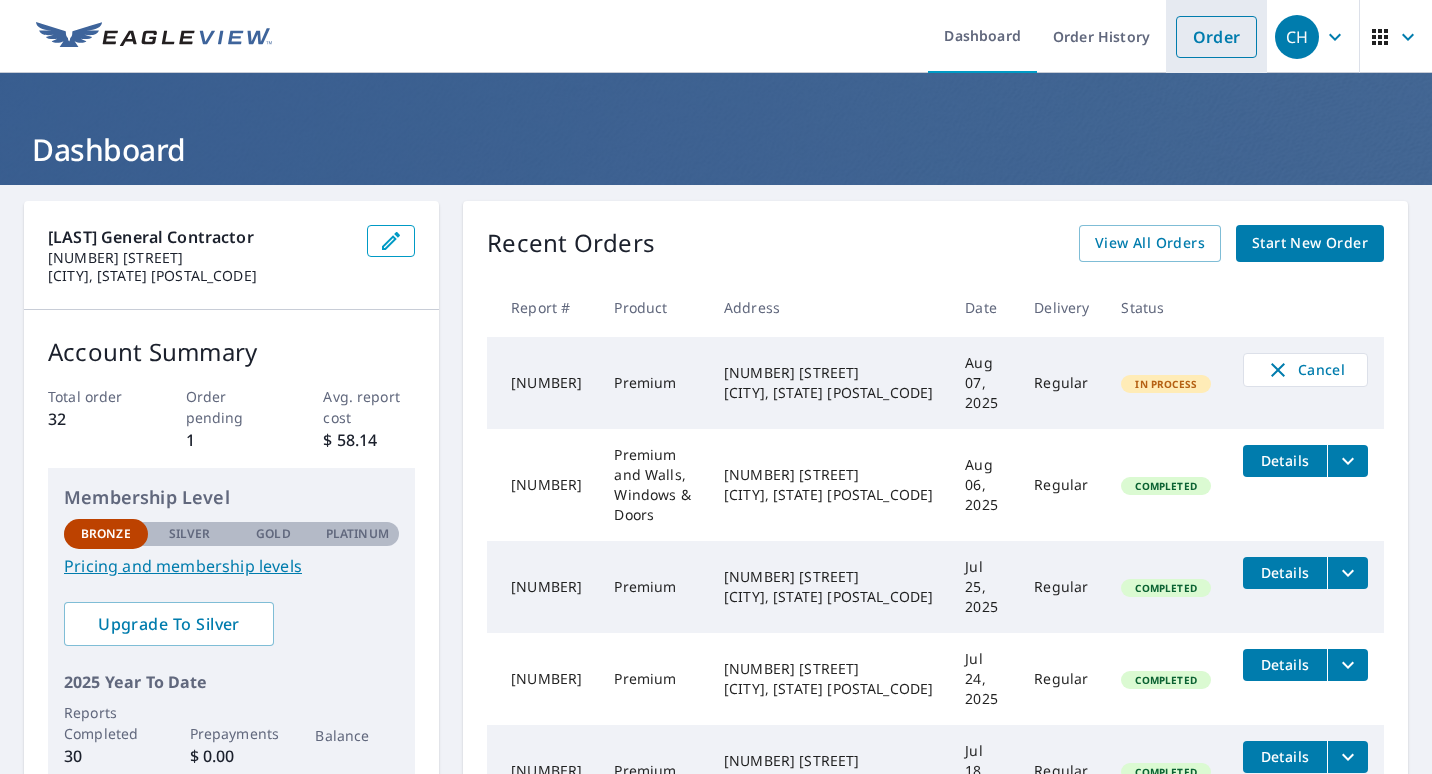 click on "Order" at bounding box center (1216, 37) 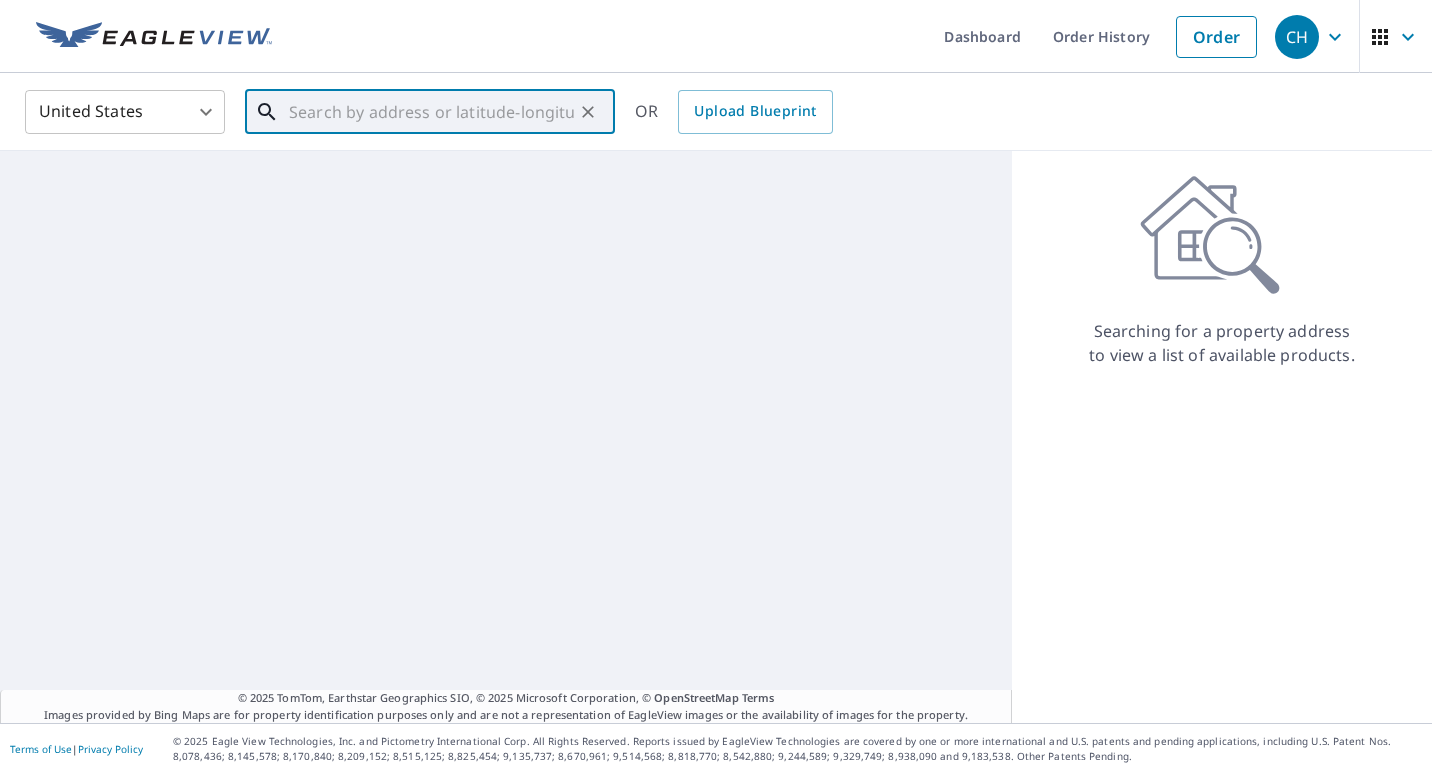 click at bounding box center [431, 112] 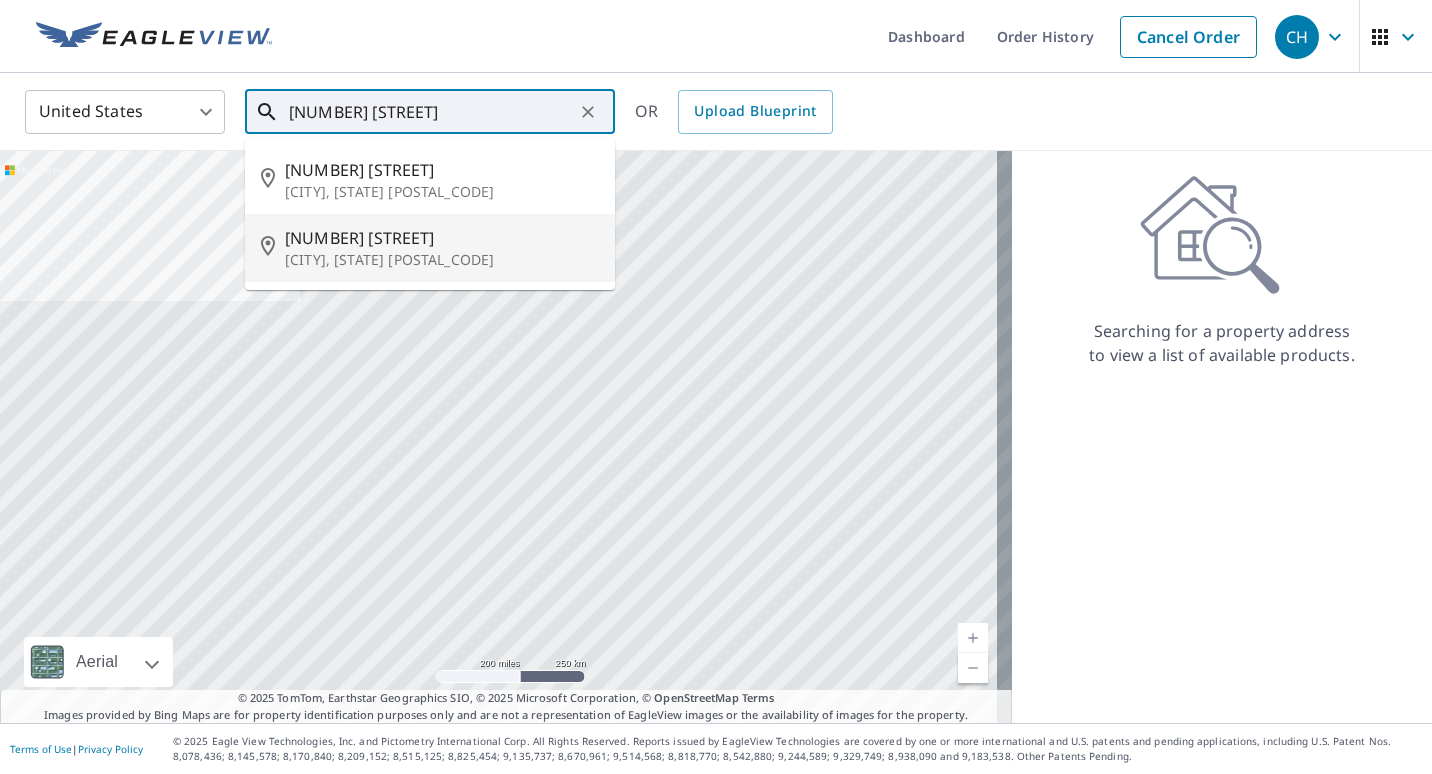 click on "[CITY], [STATE] [POSTAL_CODE]" at bounding box center (442, 260) 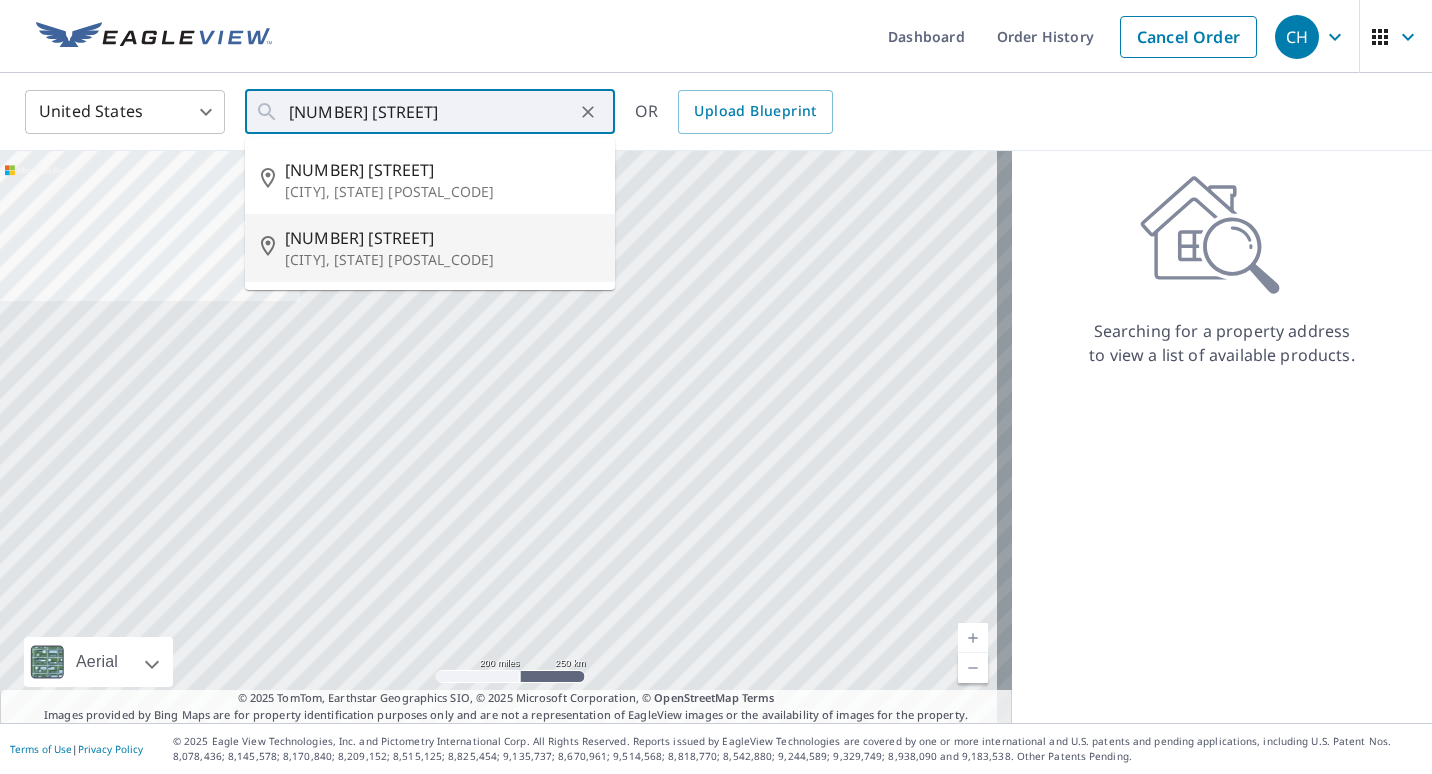 type on "[NUMBER] [STREET] [CITY], [STATE] [POSTAL_CODE]" 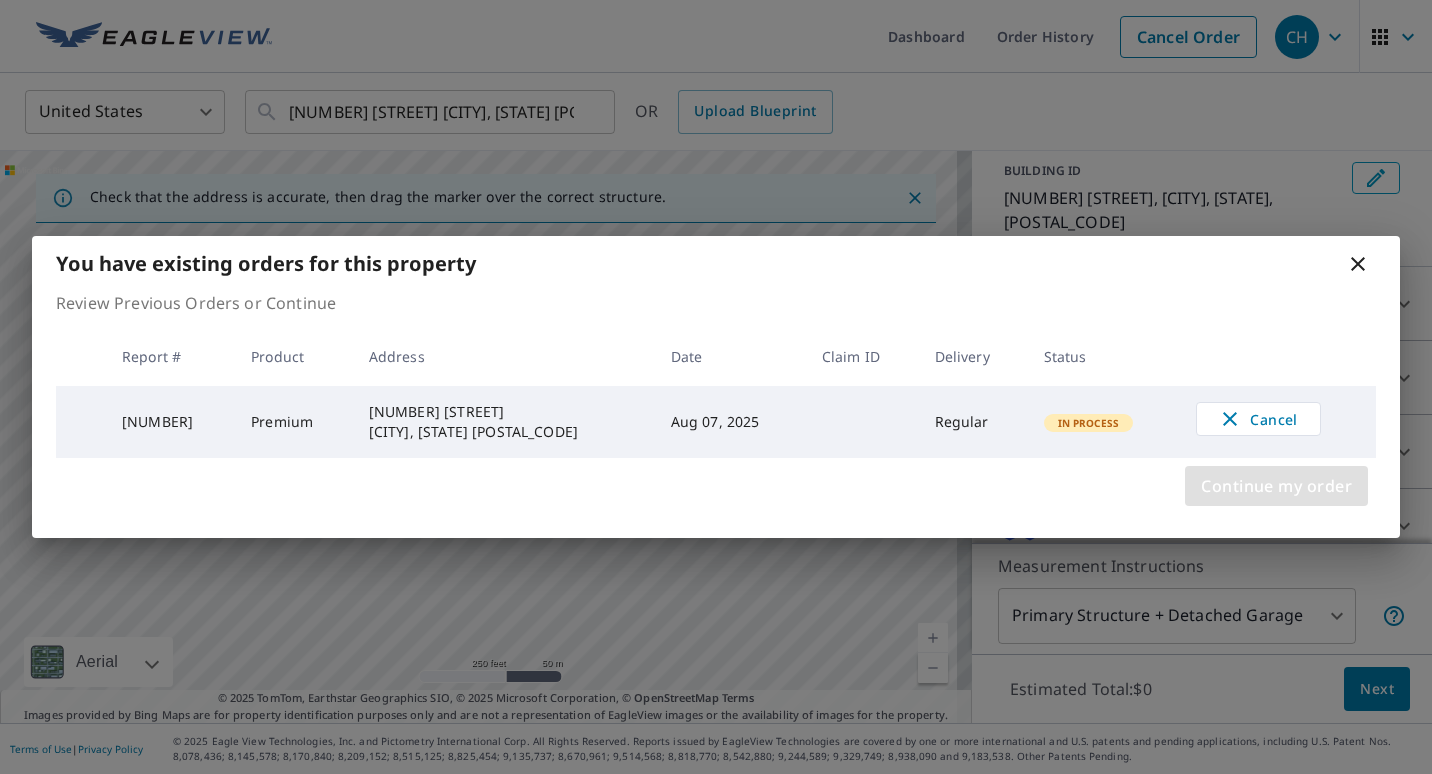 scroll, scrollTop: 111, scrollLeft: 0, axis: vertical 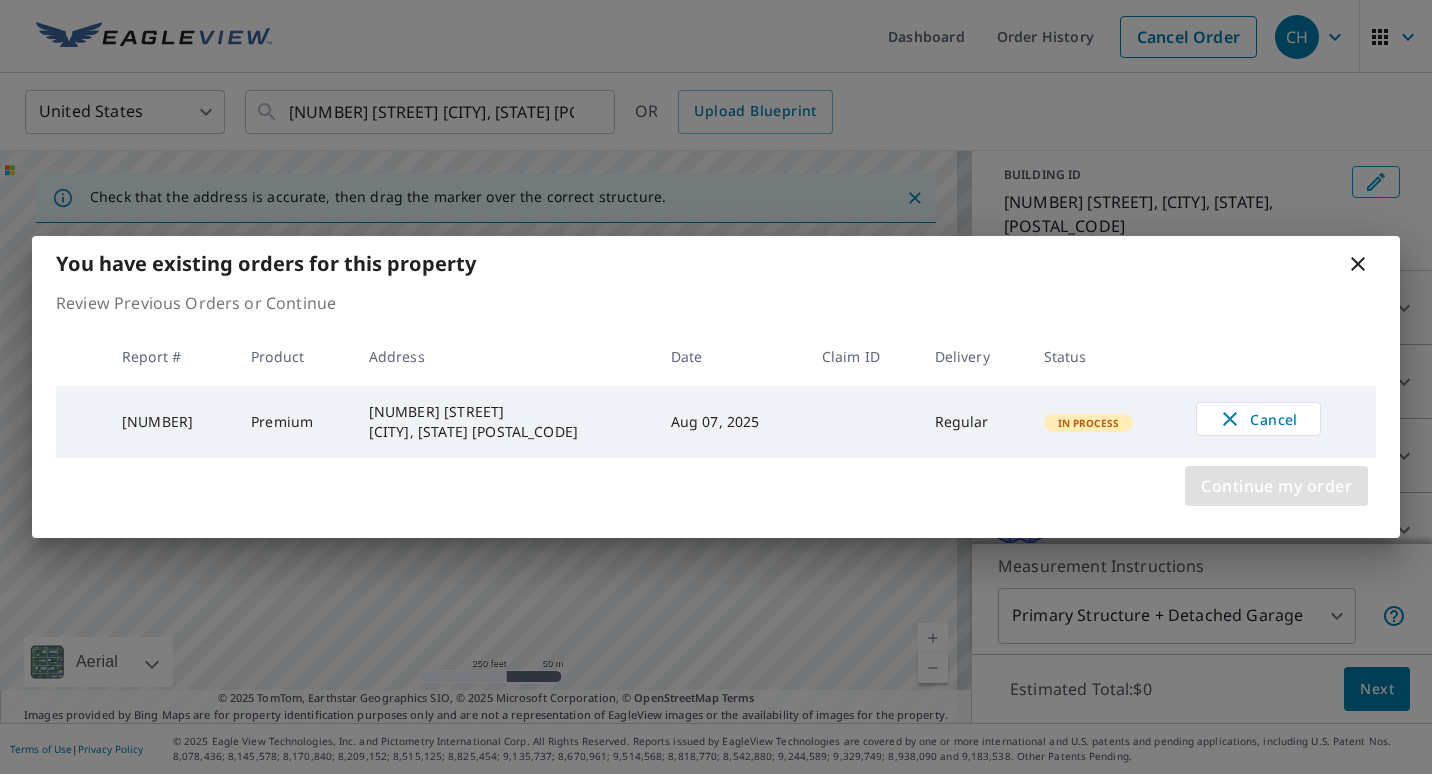 click on "Continue my order" at bounding box center [1276, 486] 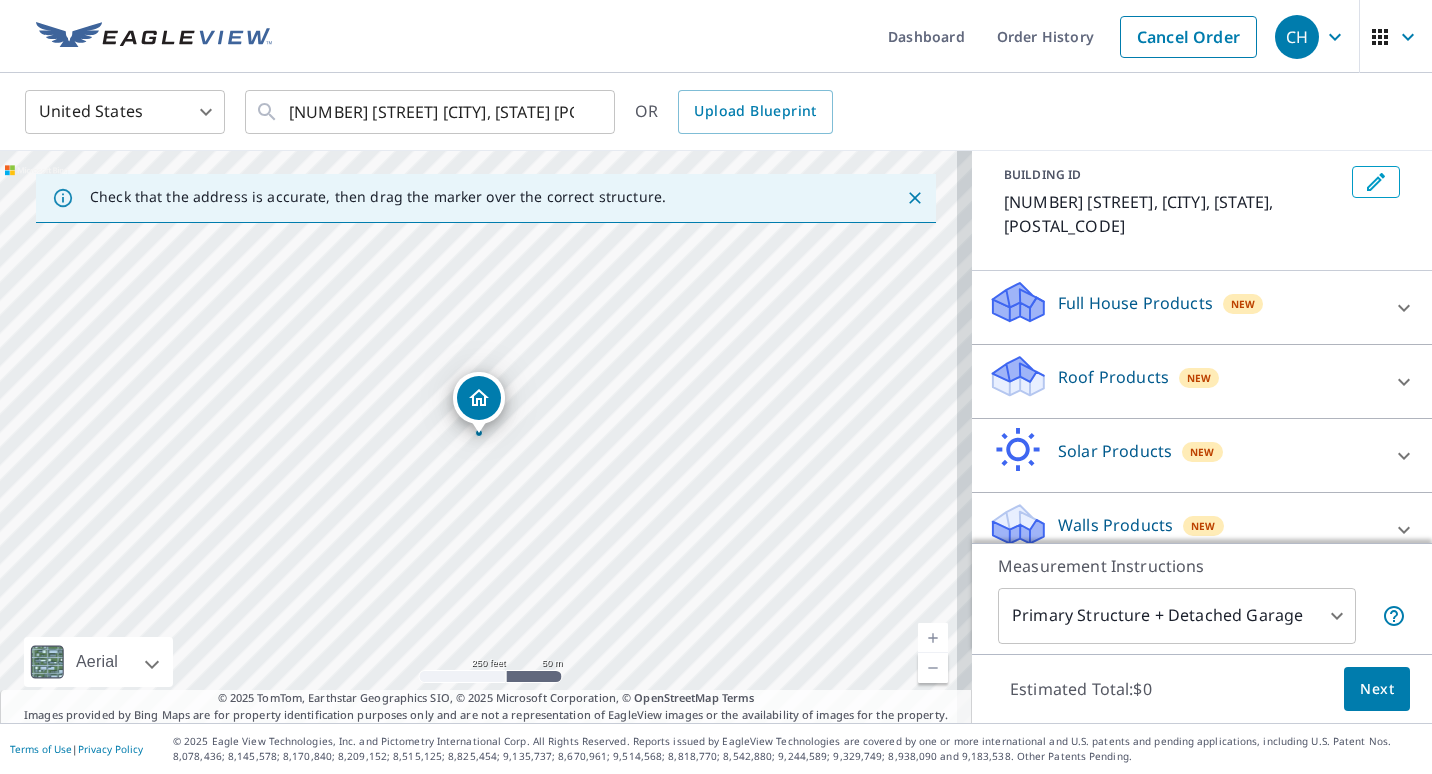 click on "Roof Products" at bounding box center [1113, 377] 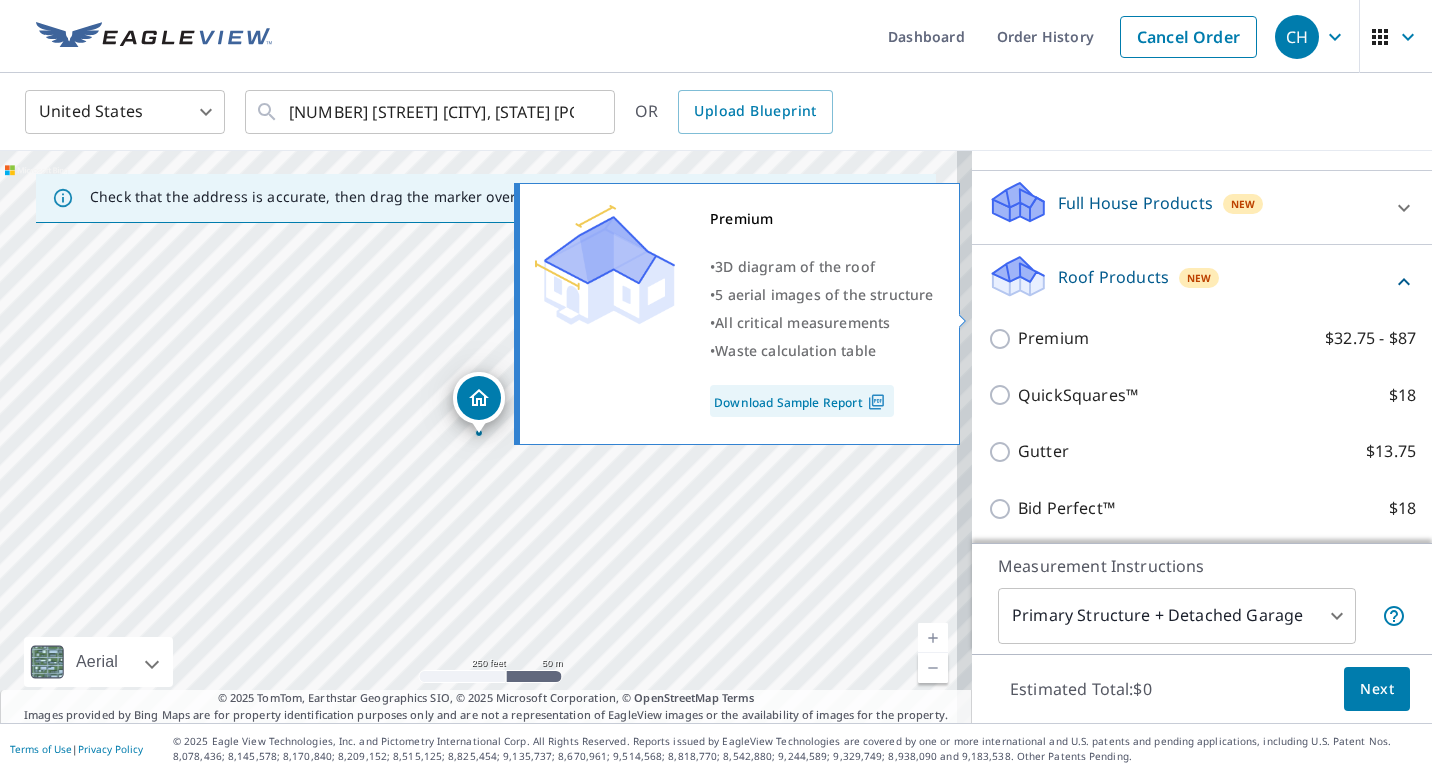 click on "Premium $32.75 - $87" at bounding box center [1003, 339] 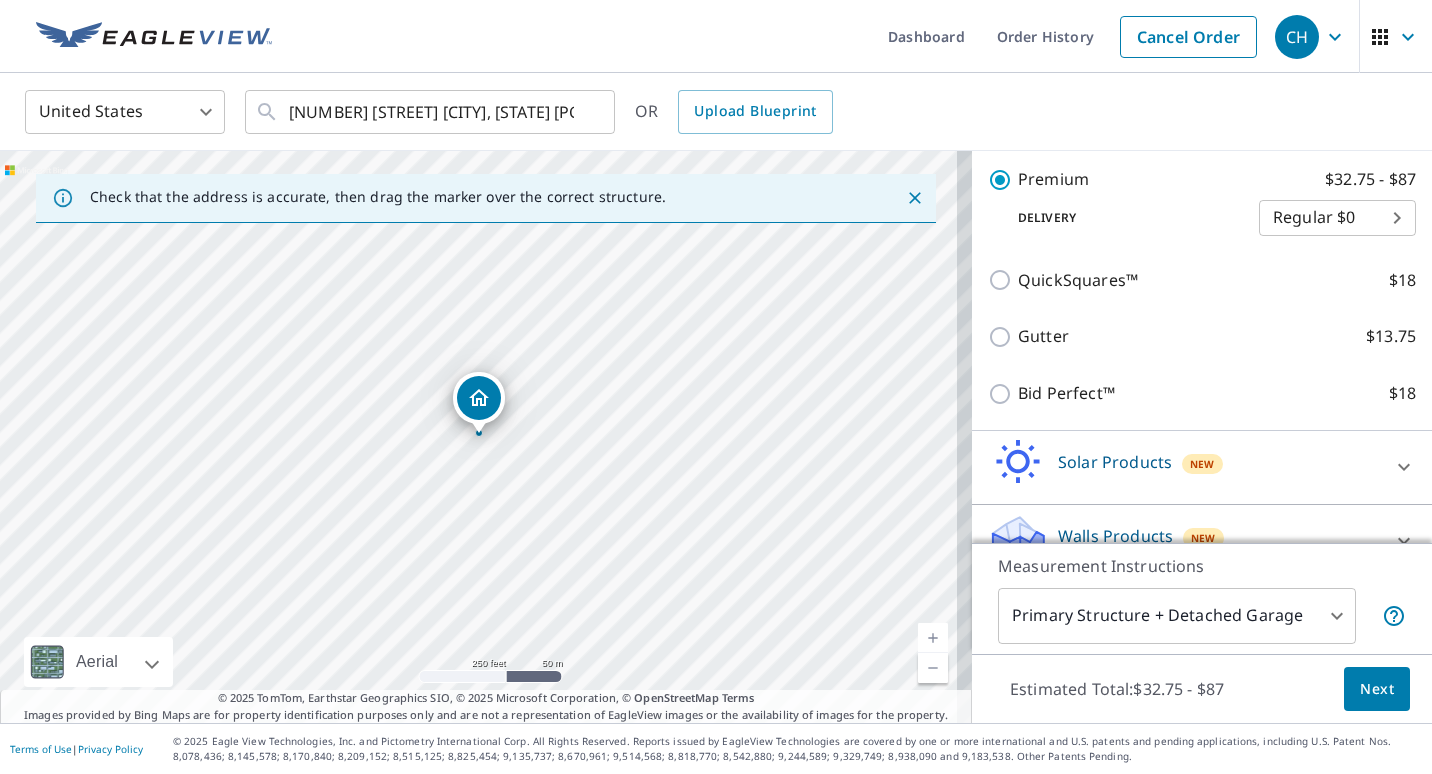 scroll, scrollTop: 405, scrollLeft: 0, axis: vertical 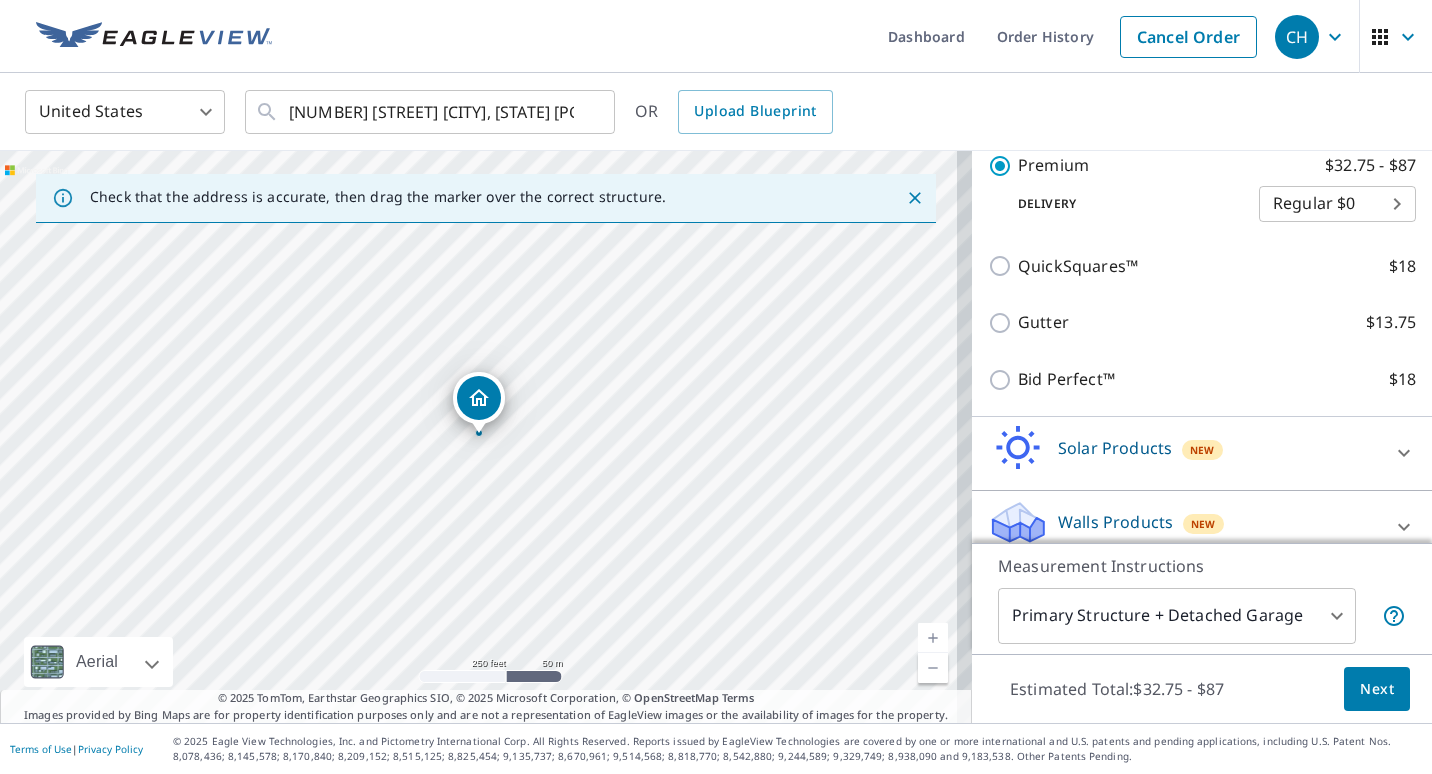 click on "Next" at bounding box center (1377, 689) 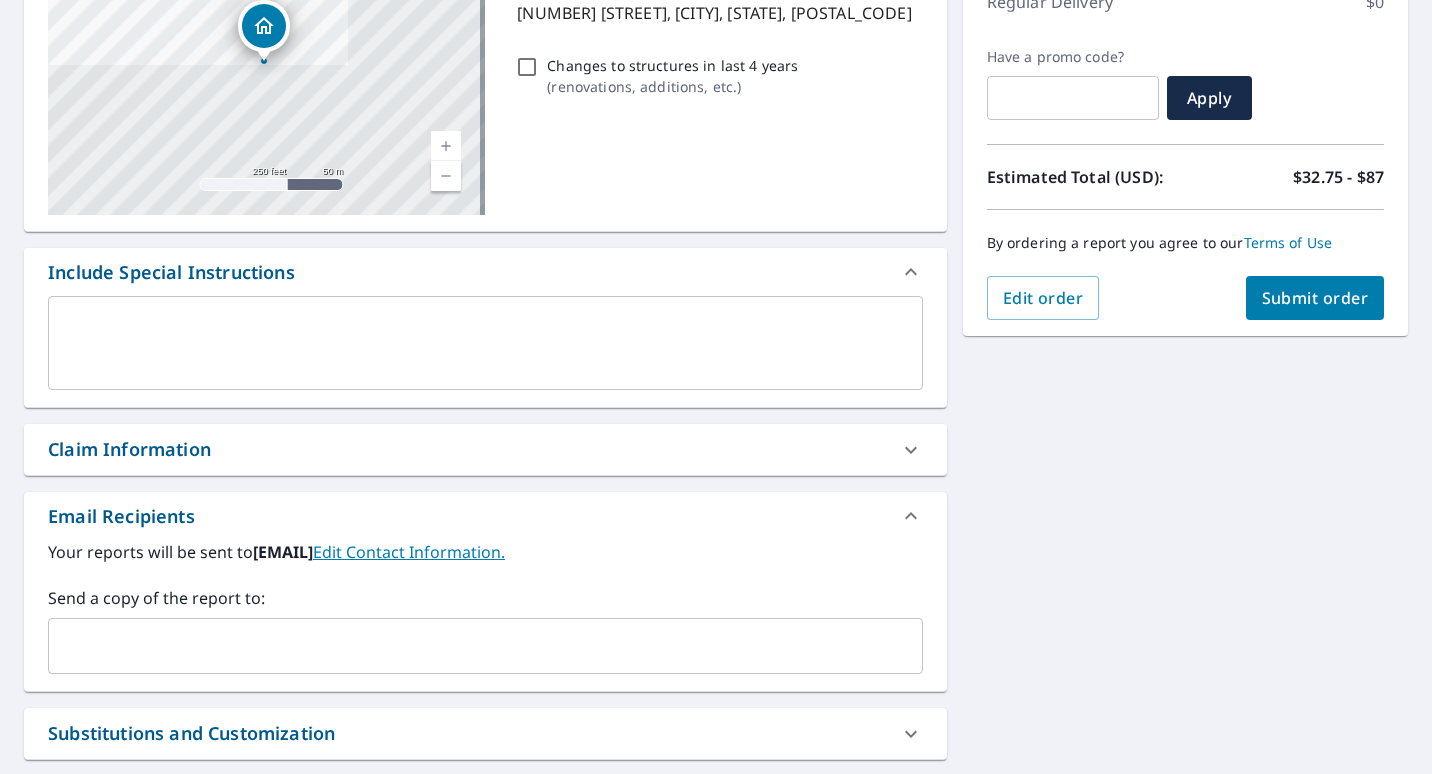 scroll, scrollTop: 85, scrollLeft: 0, axis: vertical 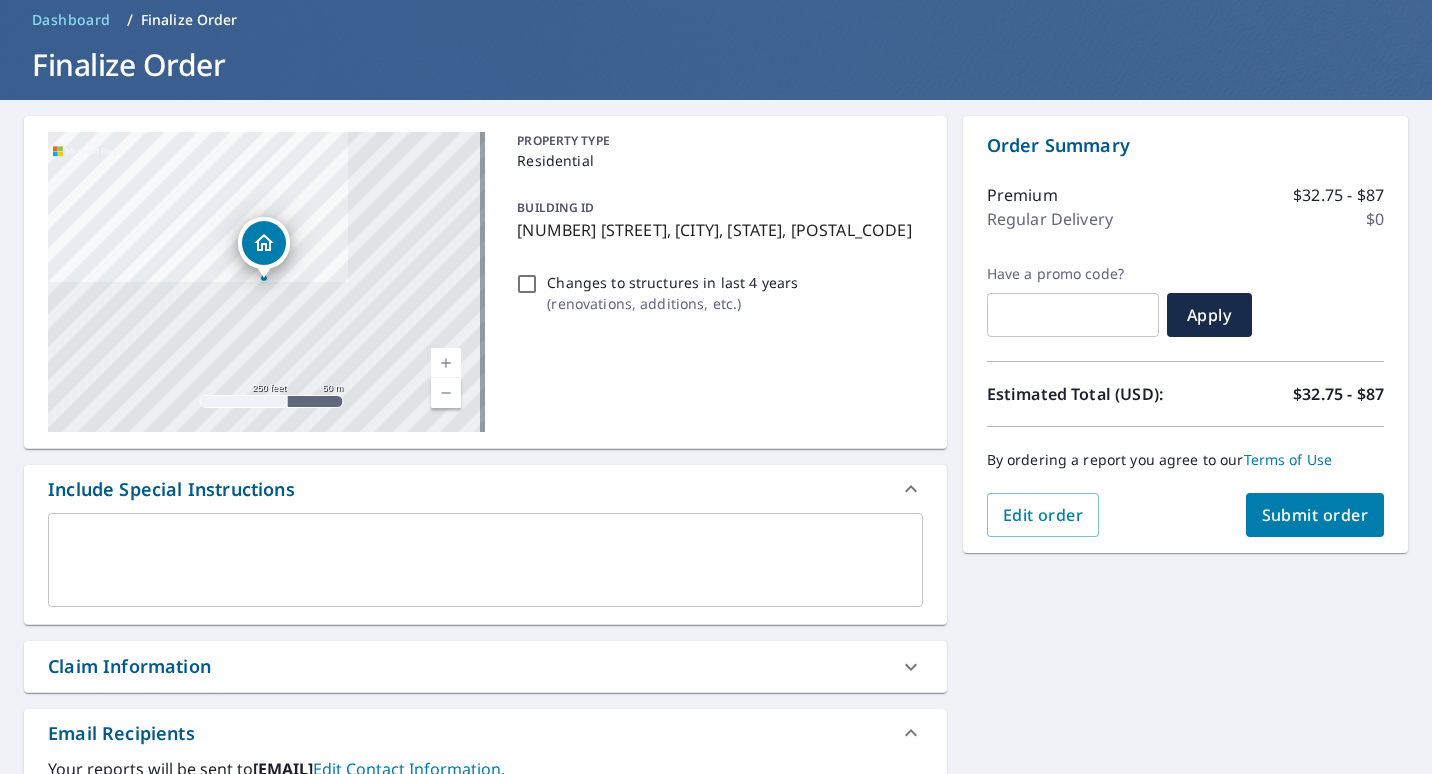 click on "Regular Delivery" at bounding box center (1050, 219) 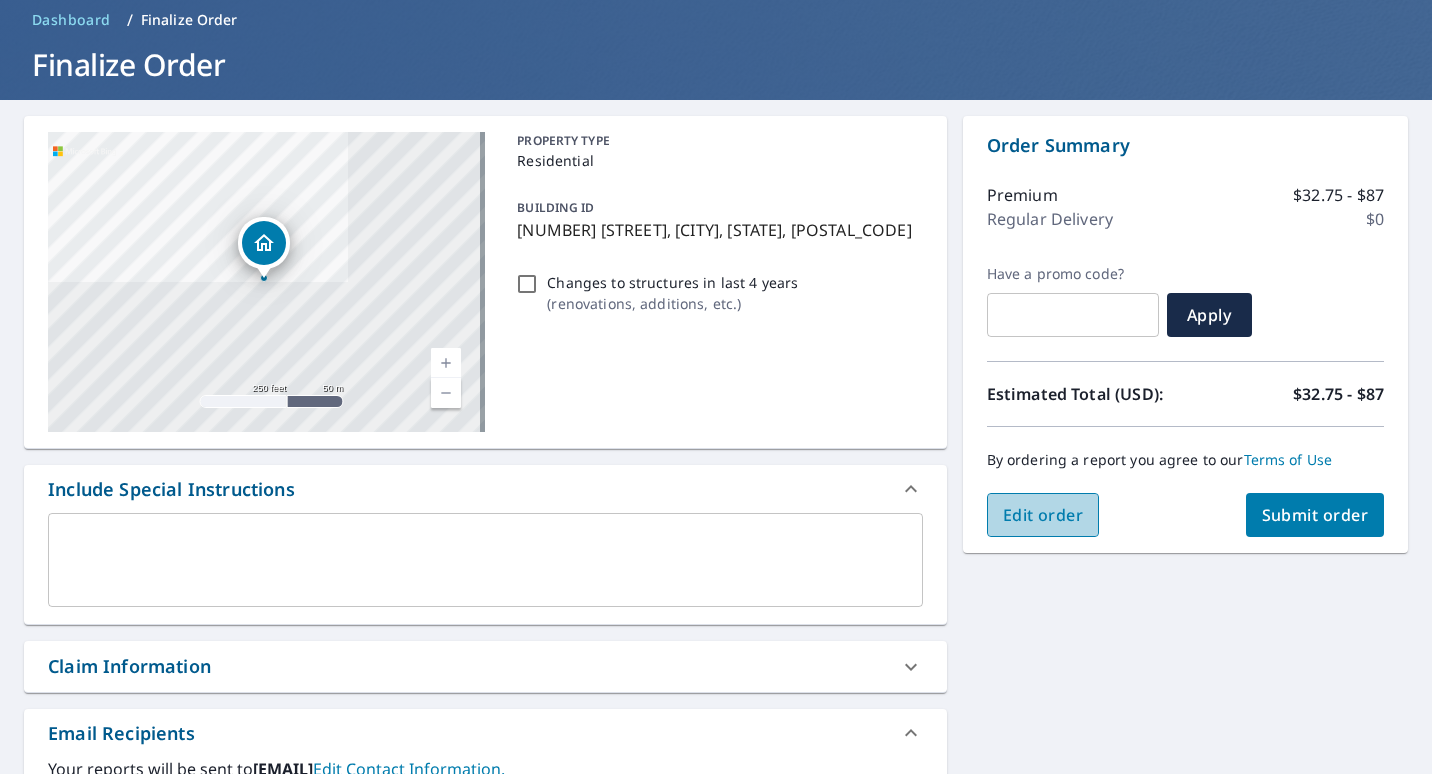 click on "Edit order" at bounding box center [1043, 515] 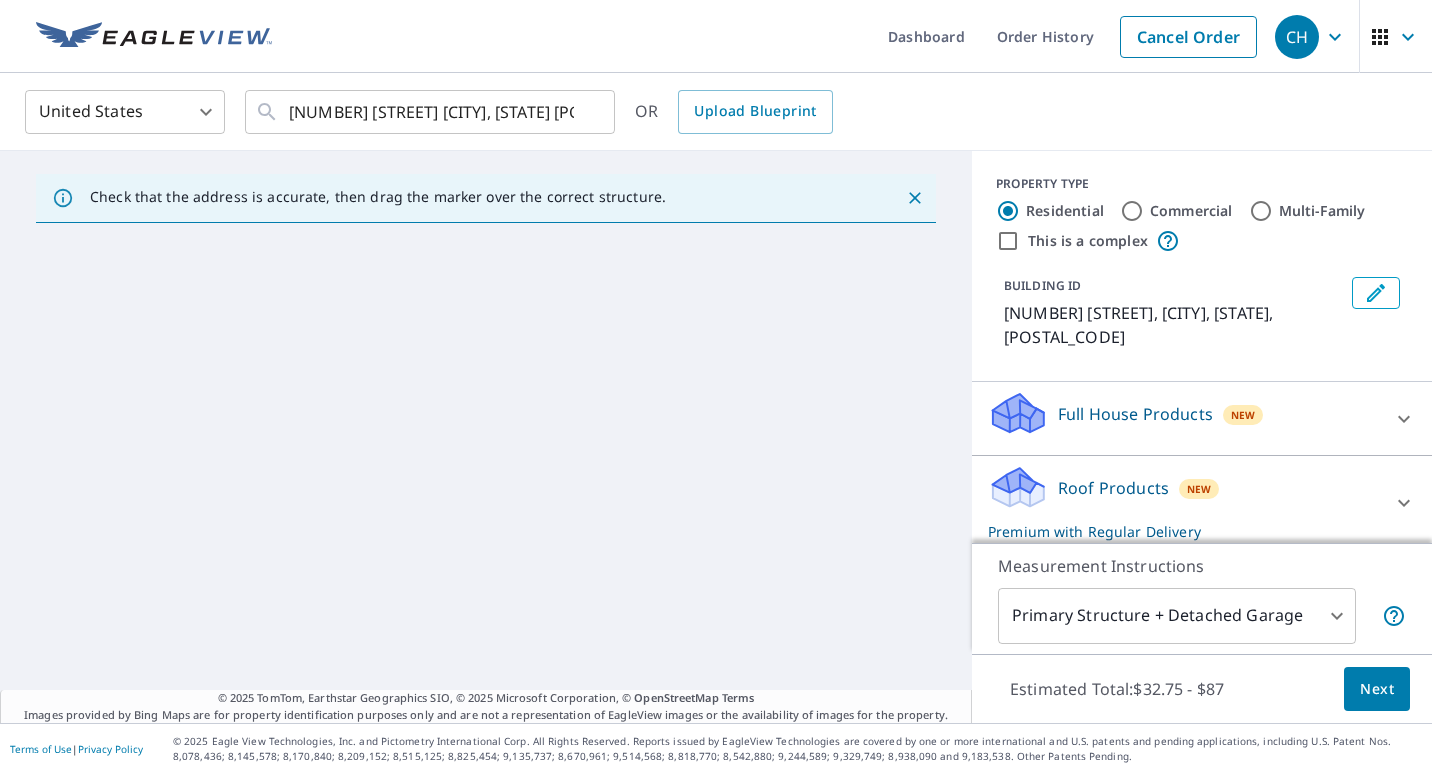 scroll, scrollTop: 0, scrollLeft: 0, axis: both 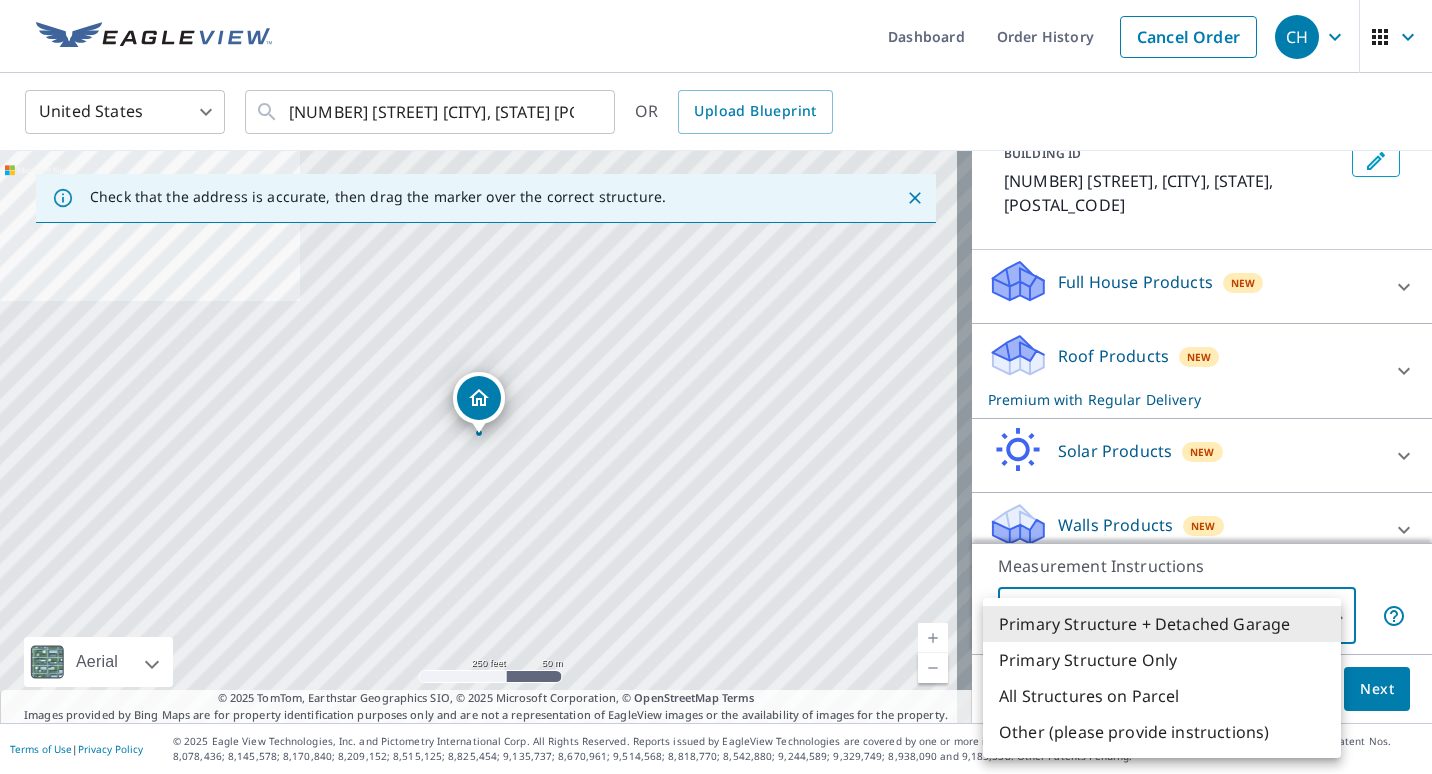 click on "CH CH
Dashboard Order History Cancel Order CH United States US ​ [NUMBER] [STREET] [CITY], [STATE] [POSTAL_CODE] ​ OR Upload Blueprint Check that the address is accurate, then drag the marker over the correct structure. [NUMBER] [STREET] [CITY], [STATE] [POSTAL_CODE] Aerial Road A standard road map Aerial A detailed look from above Labels Labels 250 feet 50 m © 2025 TomTom, © Vexcel Imaging, © 2025 Microsoft Corporation,  © OpenStreetMap Terms © 2025 TomTom, Earthstar Geographics SIO, © 2025 Microsoft Corporation, ©   OpenStreetMap   Terms Images provided by Bing Maps are for property identification purposes only and are not a representation of EagleView images or the availability of images for the property. PROPERTY TYPE Residential Commercial Multi-Family This is a complex BUILDING ID [NUMBER] [STREET], [CITY], [STATE], [POSTAL_CODE] Full House Products New Full House™ $105 Roof Products New Premium with Regular Delivery Premium $32.75 - $87 Delivery Regular $0 8 ​ QuickSquares™ $18 Gutter $13.75 Bid Perfect™" at bounding box center [716, 387] 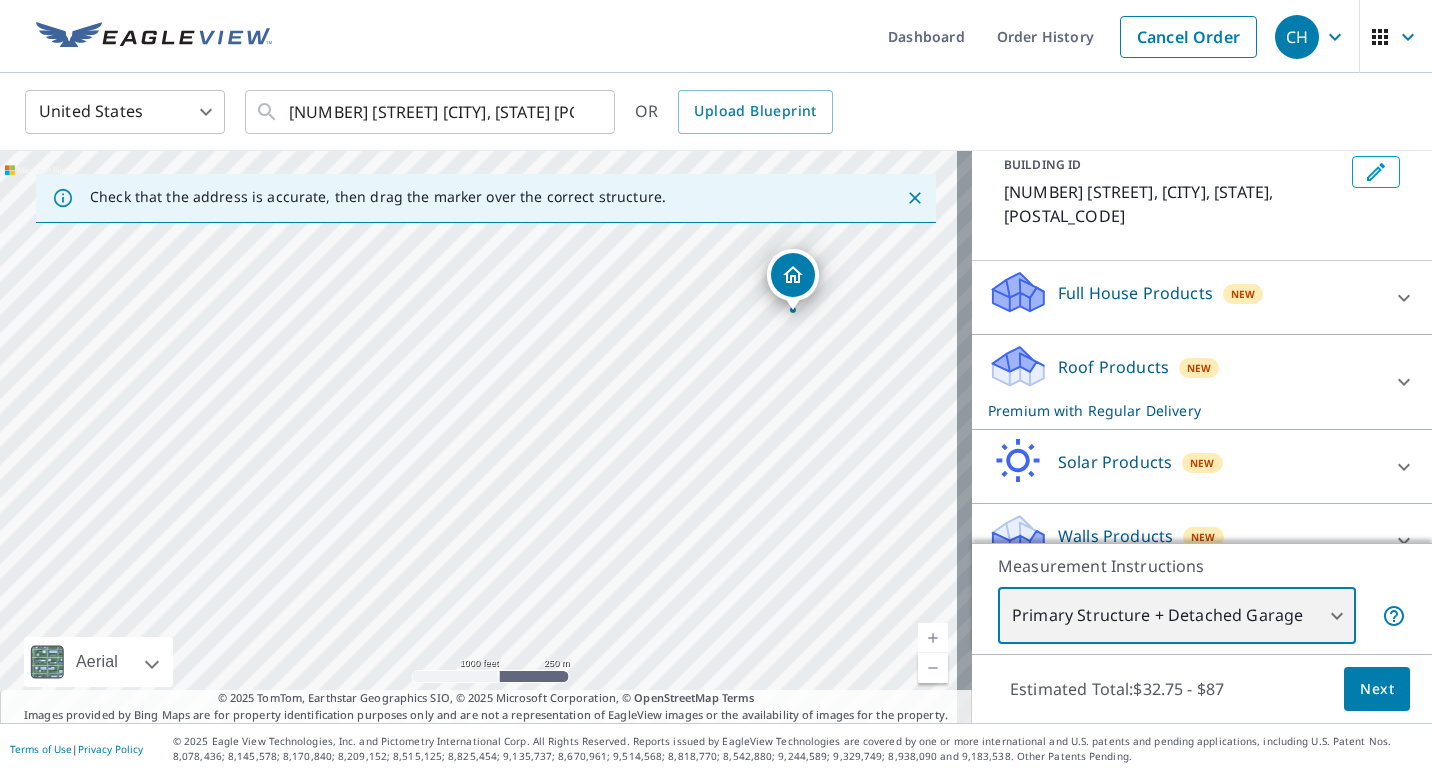 scroll, scrollTop: 132, scrollLeft: 0, axis: vertical 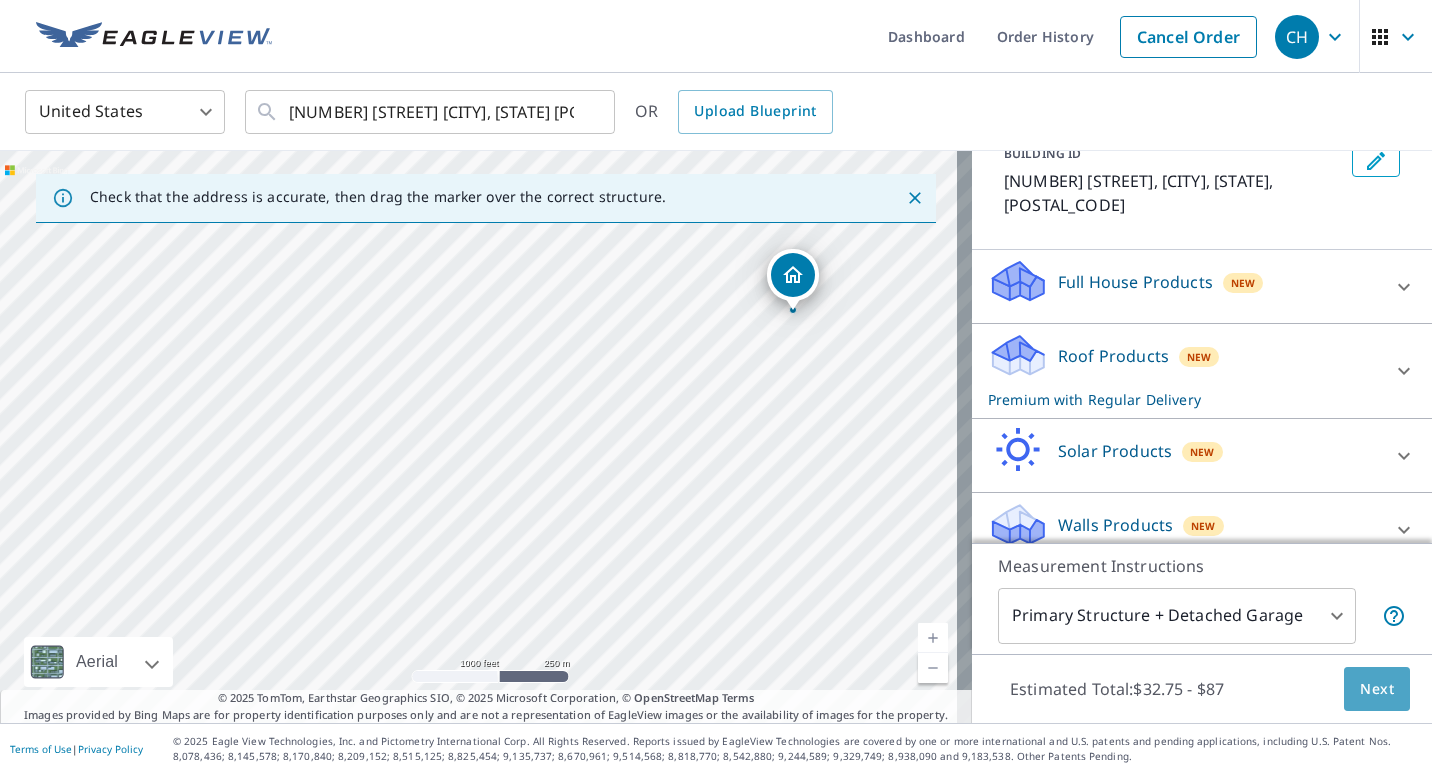 click on "Next" at bounding box center (1377, 689) 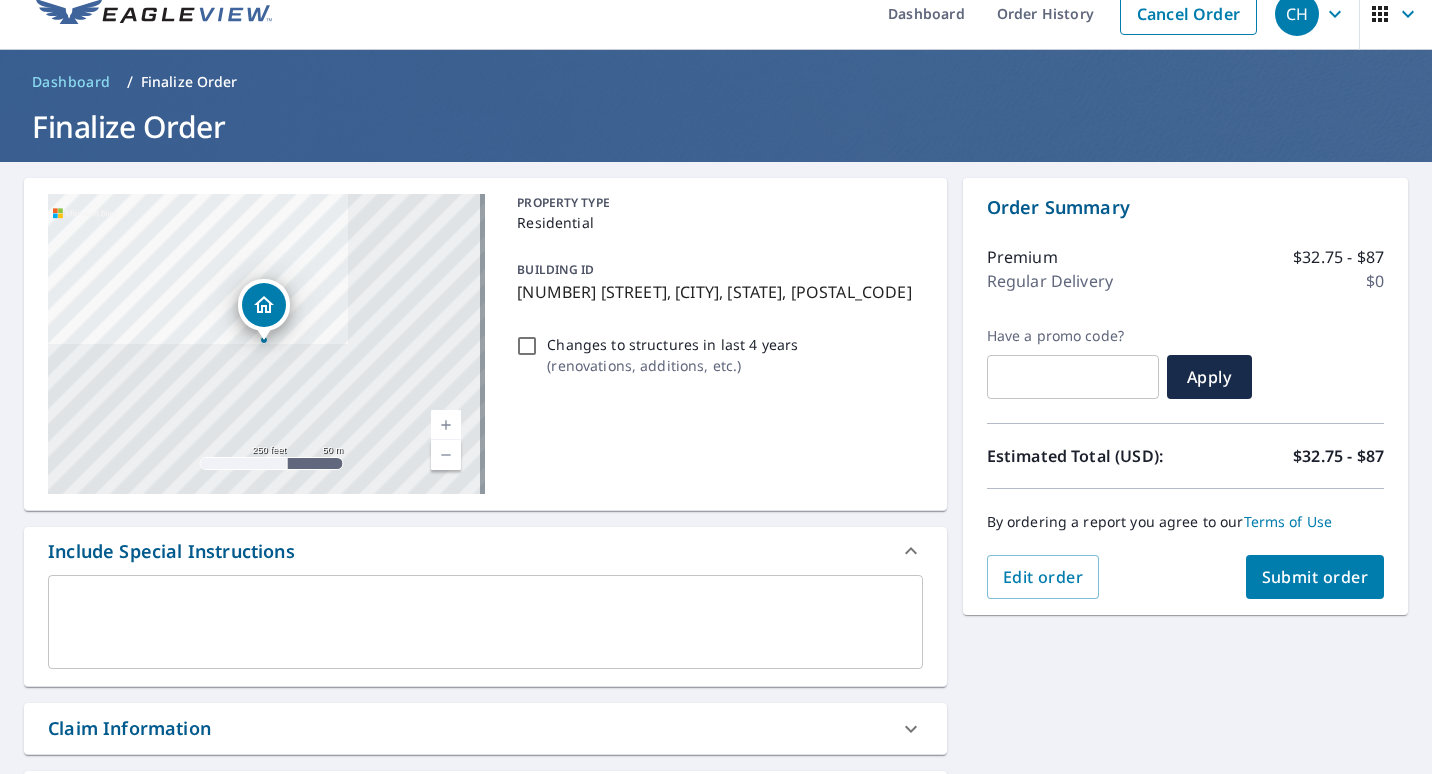 scroll, scrollTop: 0, scrollLeft: 0, axis: both 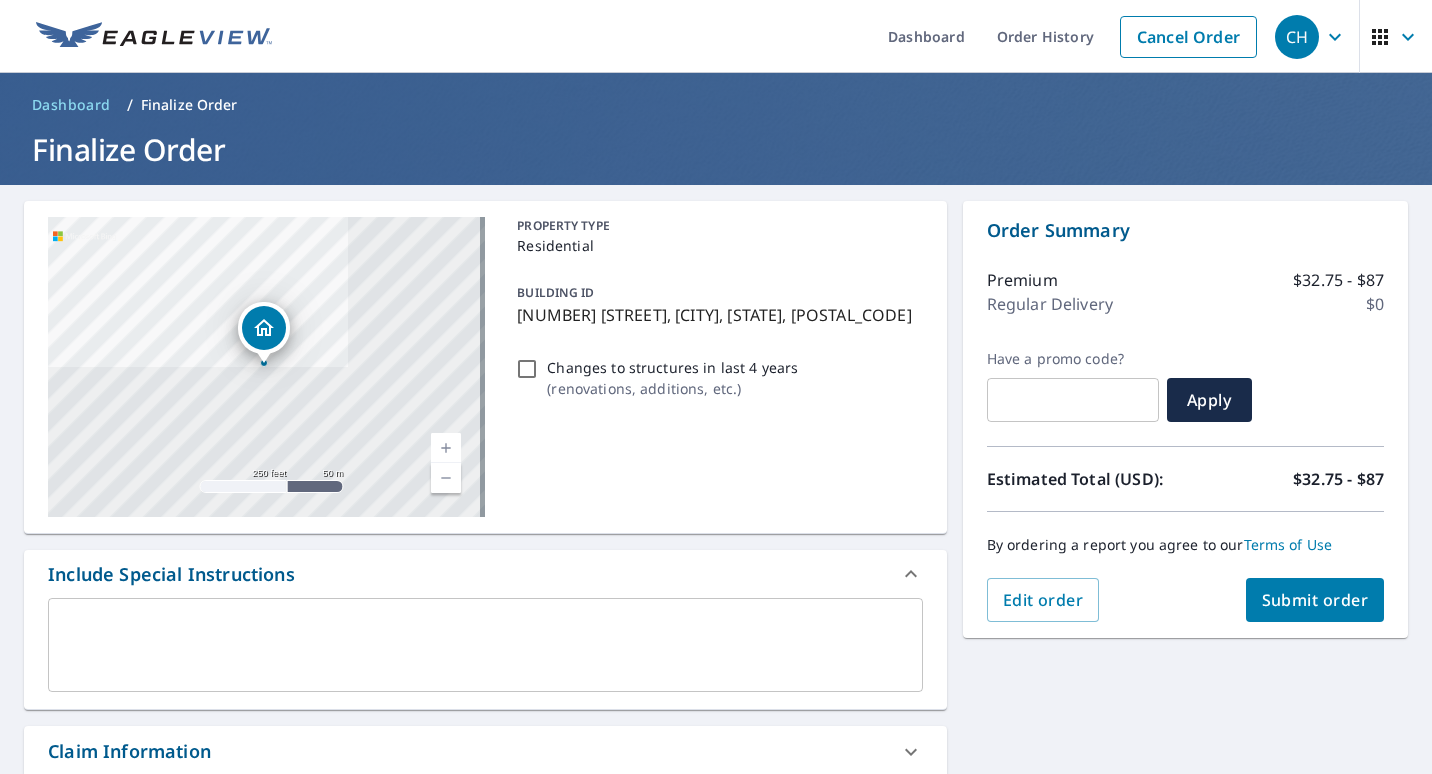 click on "Regular Delivery" at bounding box center (1050, 304) 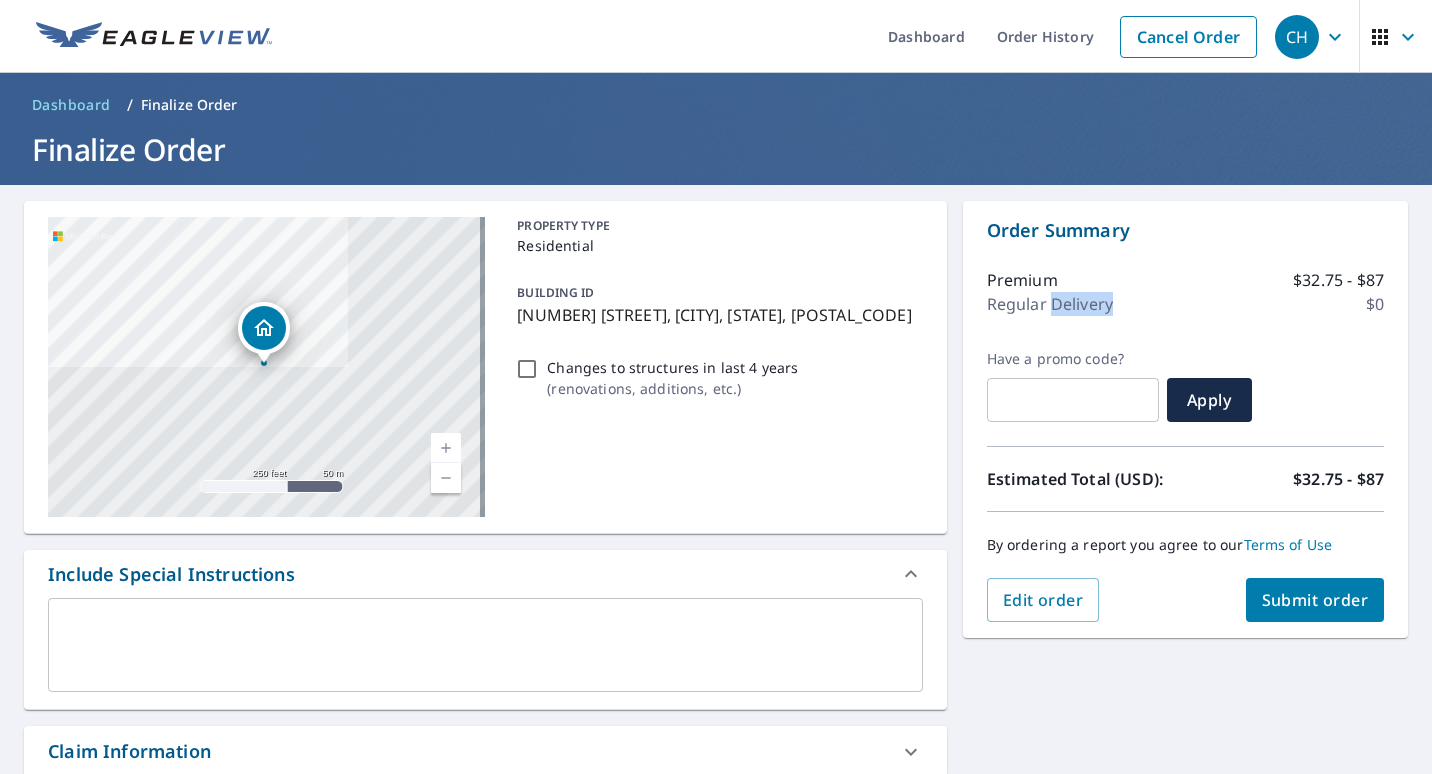 click on "Regular Delivery" at bounding box center (1050, 304) 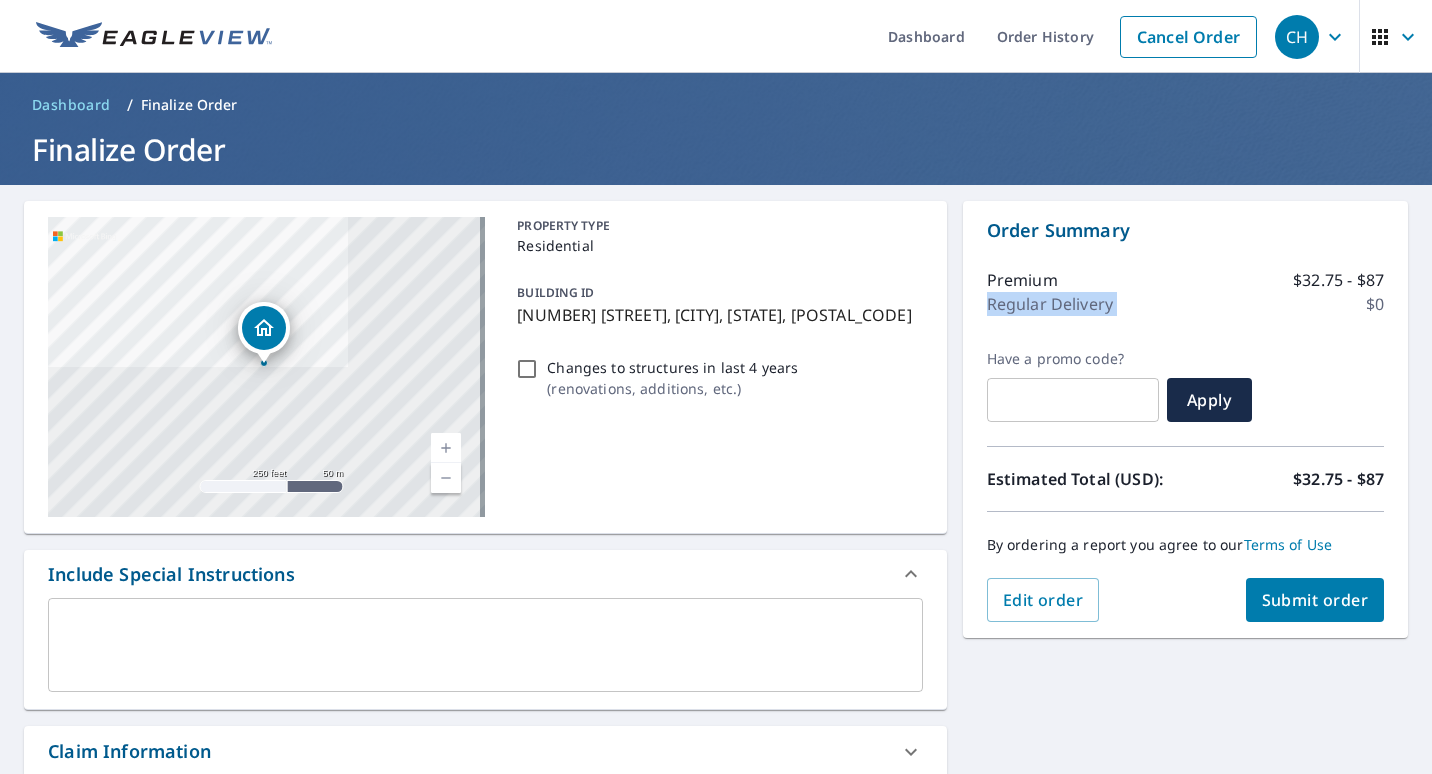 click on "Regular Delivery" at bounding box center [1050, 304] 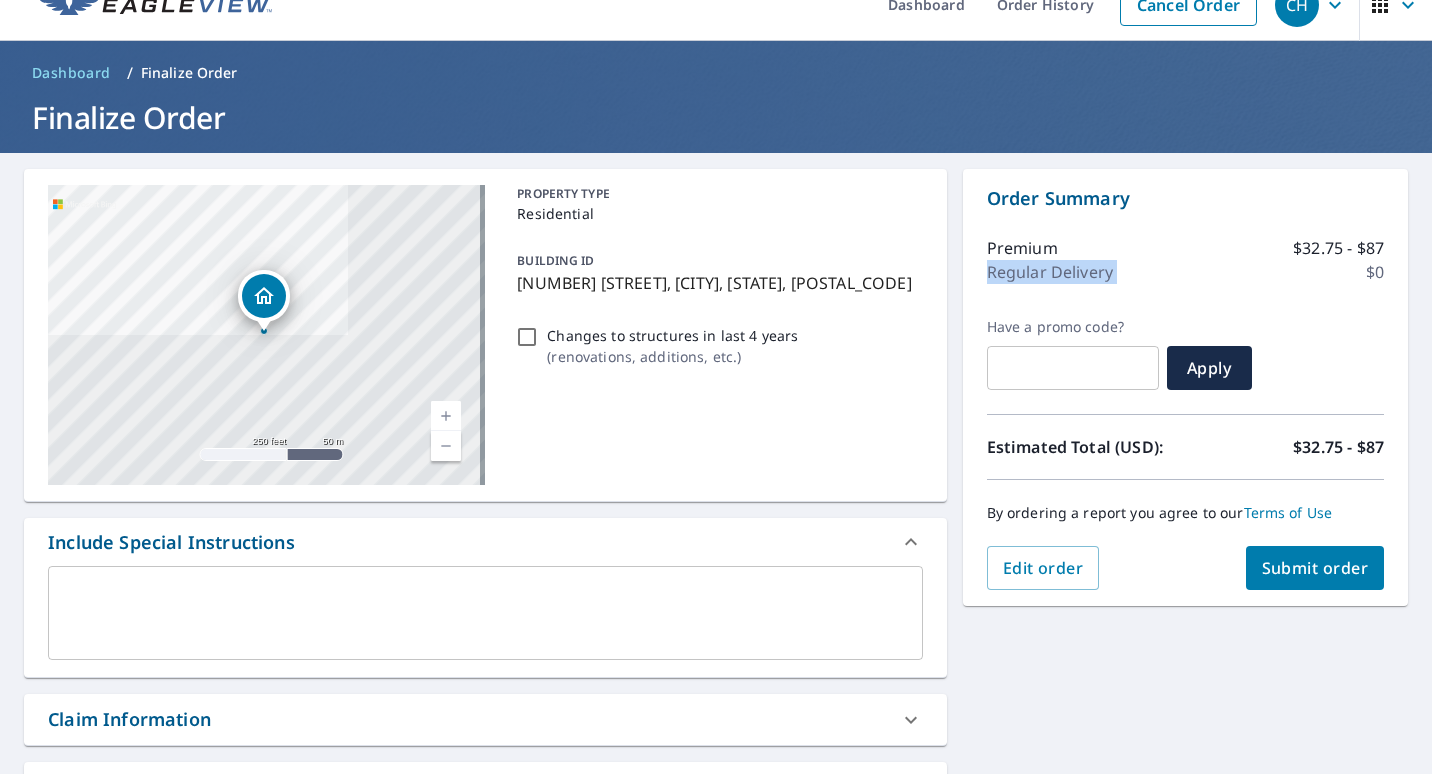 scroll, scrollTop: 0, scrollLeft: 0, axis: both 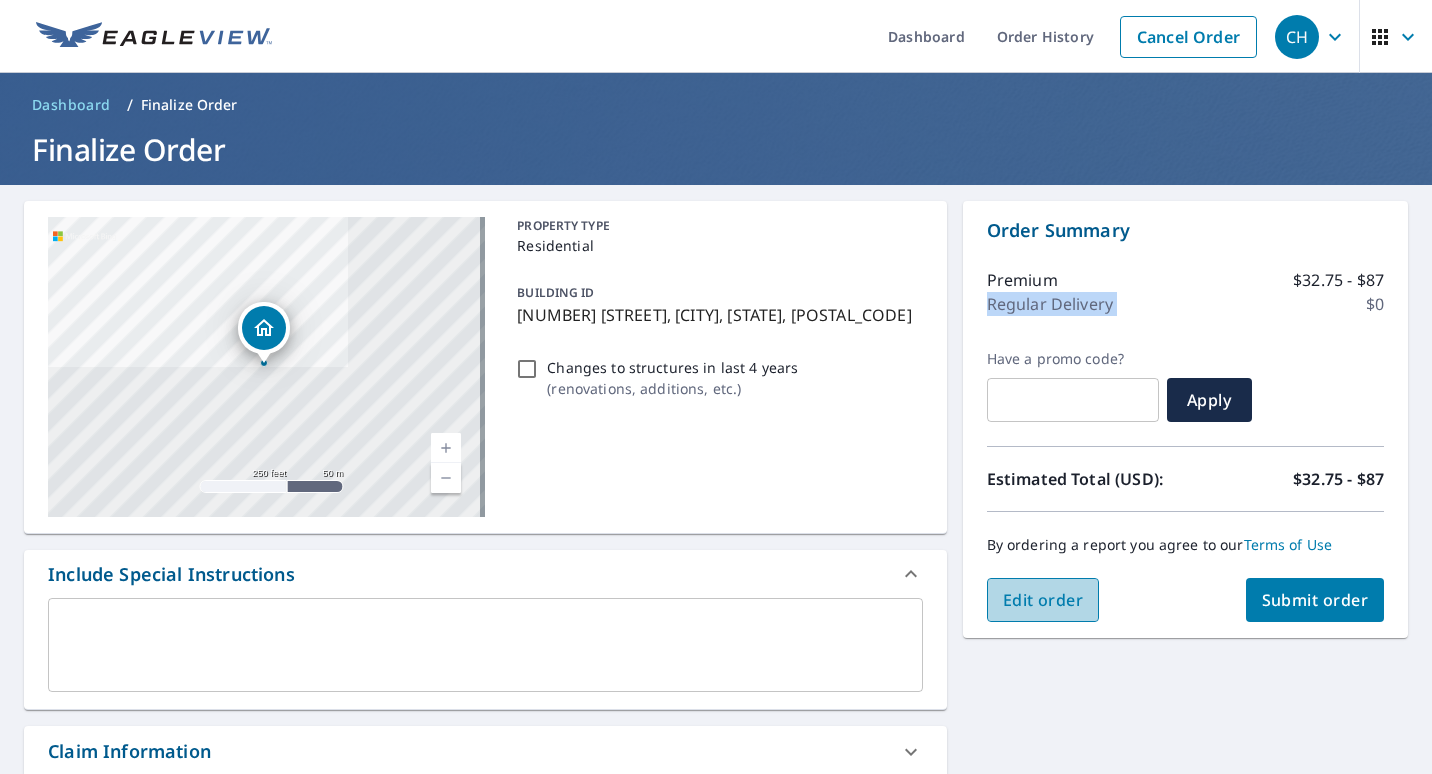 click on "Edit order" at bounding box center [1043, 600] 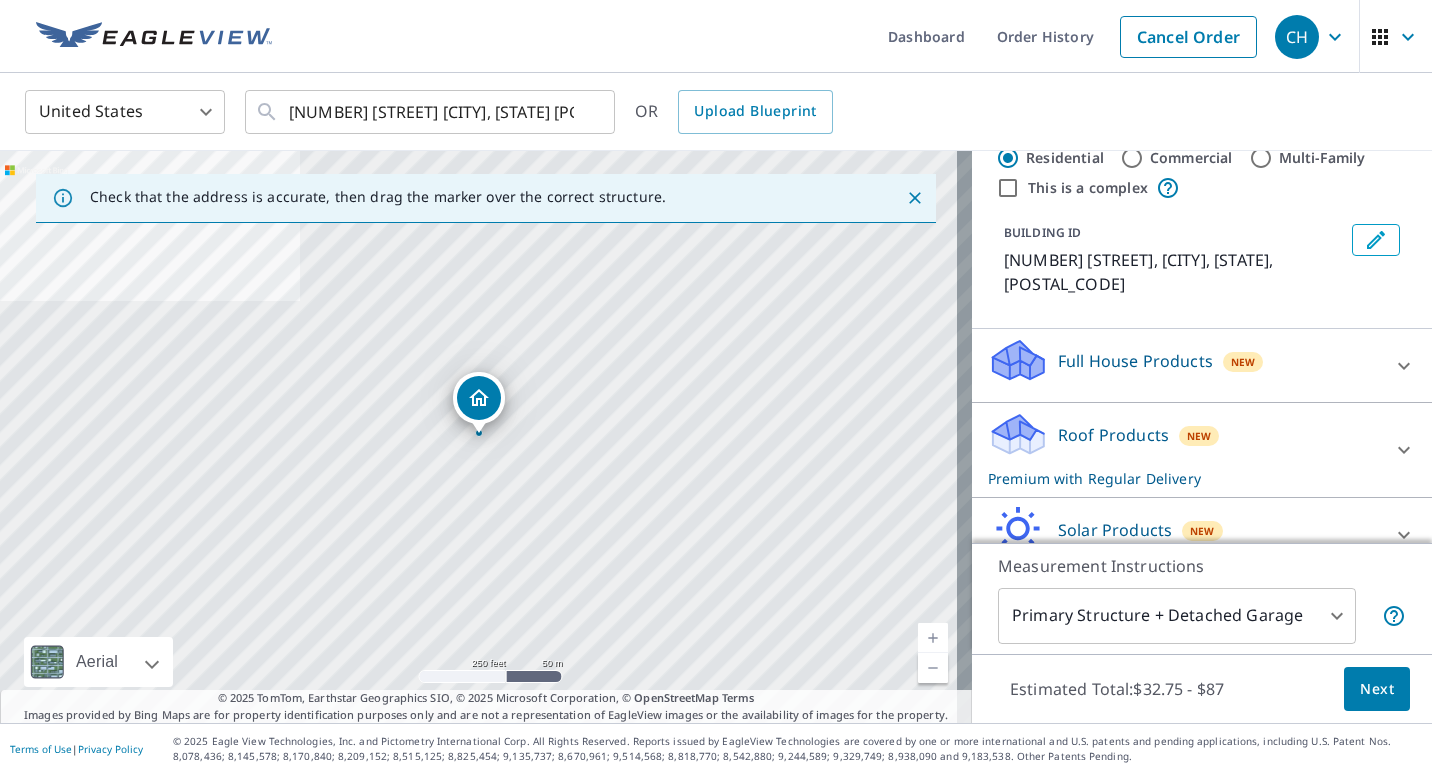 scroll, scrollTop: 0, scrollLeft: 0, axis: both 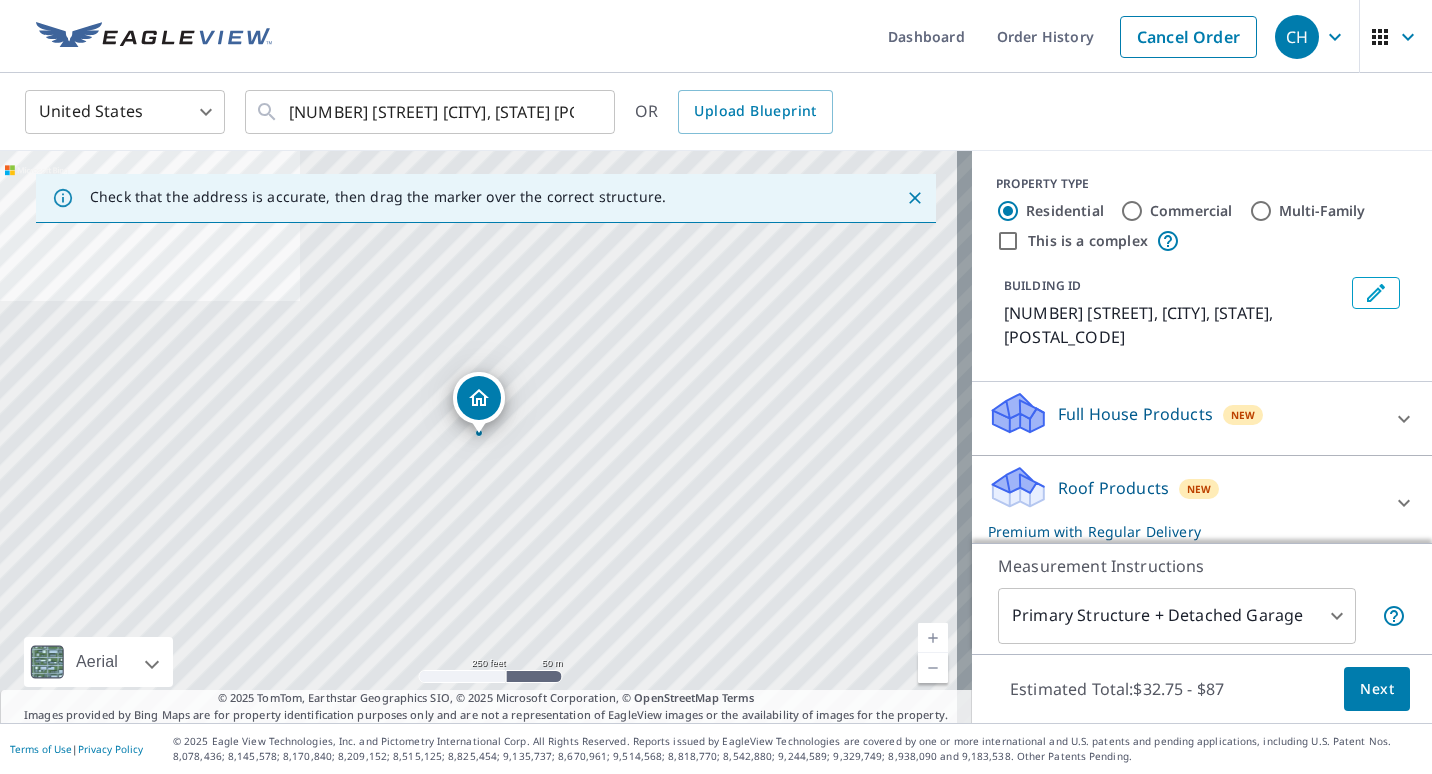 click on "CH CH
Dashboard Order History Cancel Order CH United States US ​ [NUMBER] [STREET] [CITY], [STATE] [POSTAL_CODE] ​ OR Upload Blueprint Check that the address is accurate, then drag the marker over the correct structure. [NUMBER] [STREET] [CITY], [STATE] [POSTAL_CODE] Aerial Road A standard road map Aerial A detailed look from above Labels Labels 250 feet 50 m © 2025 TomTom, © Vexcel Imaging, © 2025 Microsoft Corporation,  © OpenStreetMap Terms © 2025 TomTom, Earthstar Geographics SIO, © 2025 Microsoft Corporation, ©   OpenStreetMap   Terms Images provided by Bing Maps are for property identification purposes only and are not a representation of EagleView images or the availability of images for the property. PROPERTY TYPE Residential Commercial Multi-Family This is a complex BUILDING ID [NUMBER] [STREET], [CITY], [STATE], [POSTAL_CODE] Full House Products New Full House™ $105 Roof Products New Premium with Regular Delivery Premium $32.75 - $87 Delivery Regular $0 8 ​ QuickSquares™ $18 Gutter $13.75 Bid Perfect™" at bounding box center (716, 387) 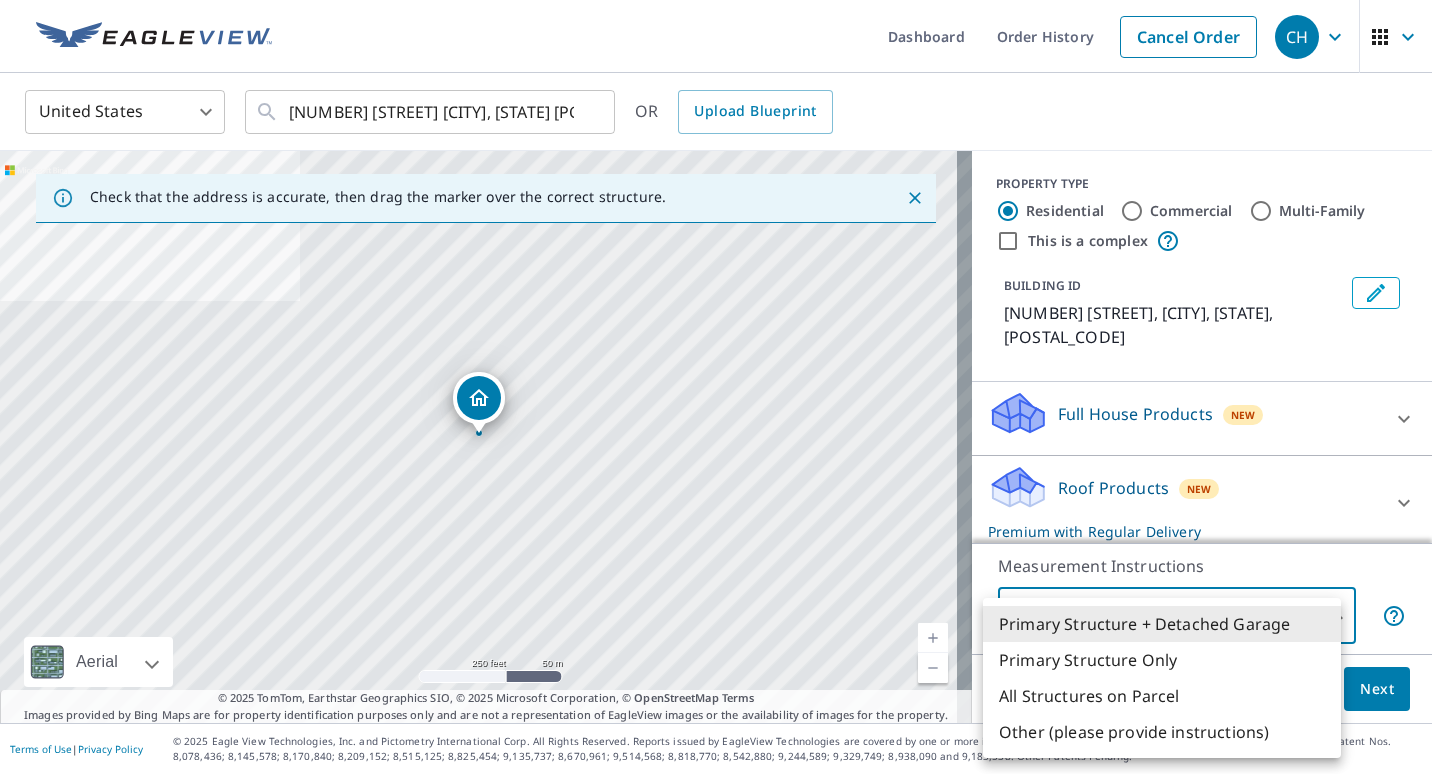 click at bounding box center (716, 387) 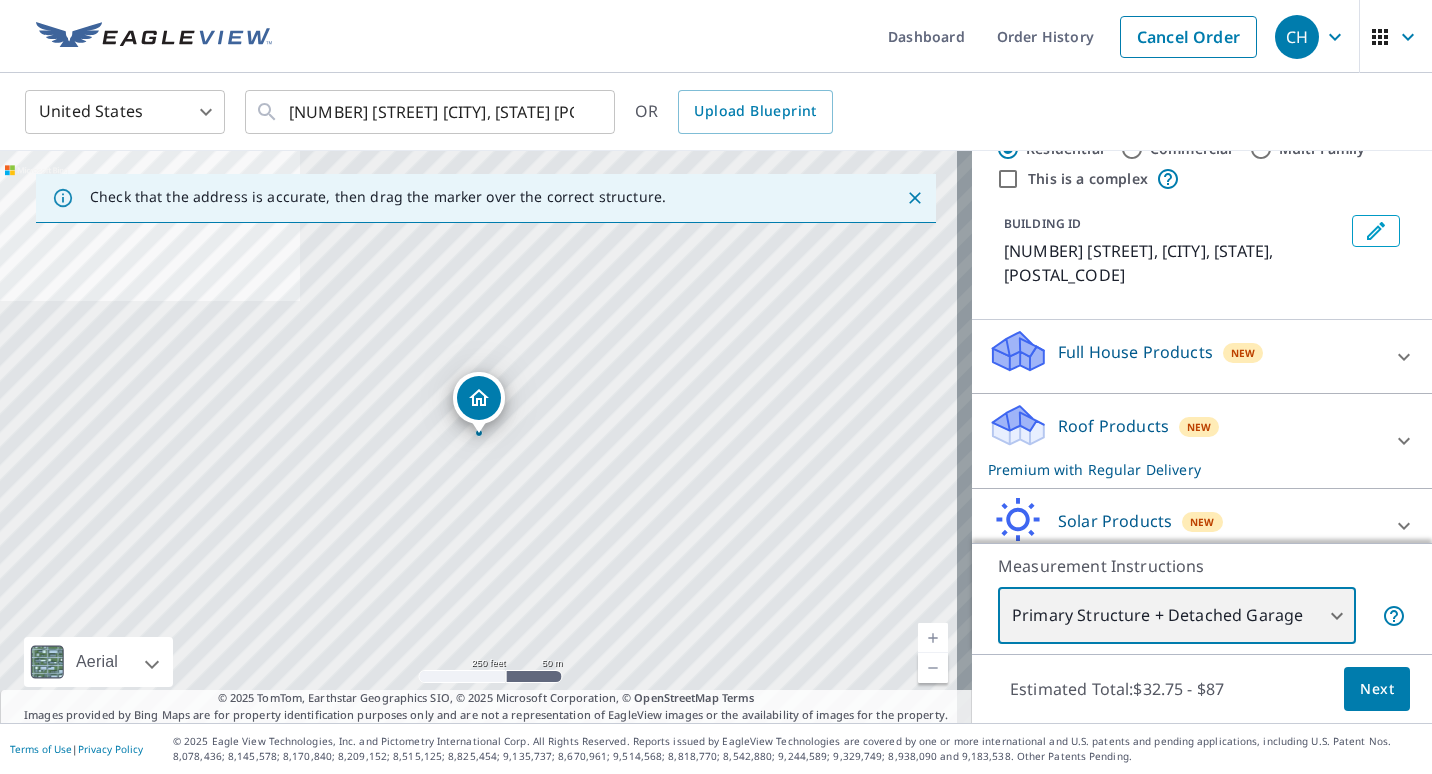 scroll, scrollTop: 100, scrollLeft: 0, axis: vertical 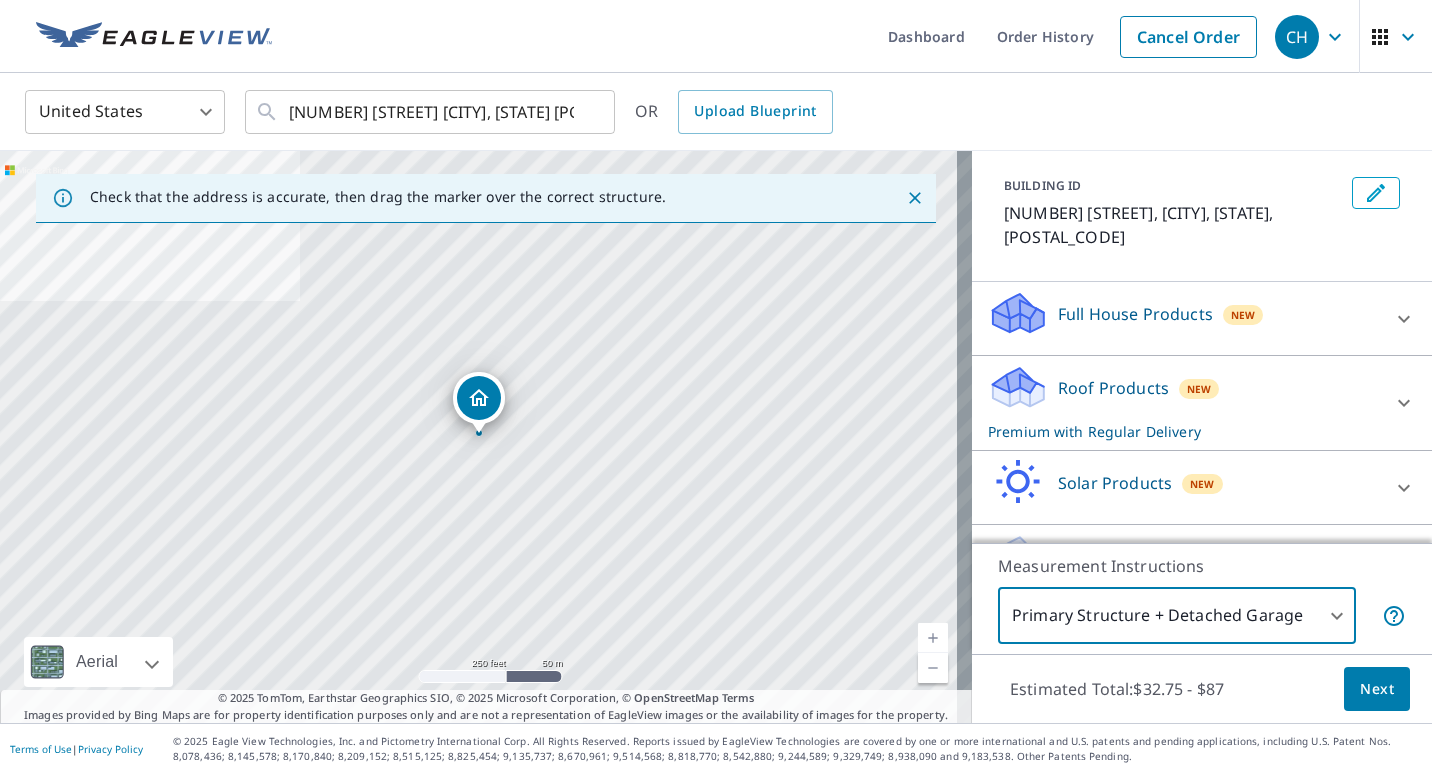 click on "Roof Products" at bounding box center [1113, 388] 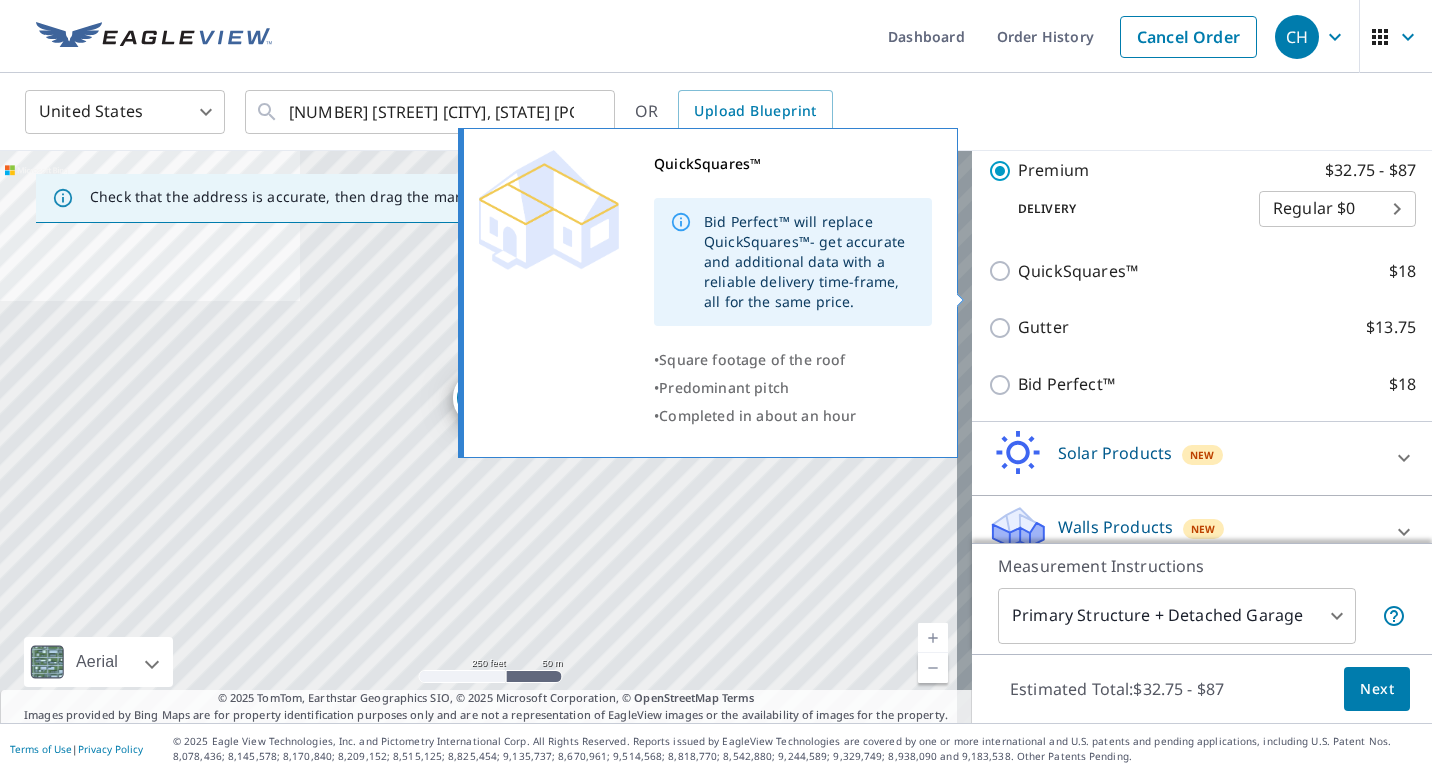 scroll, scrollTop: 300, scrollLeft: 0, axis: vertical 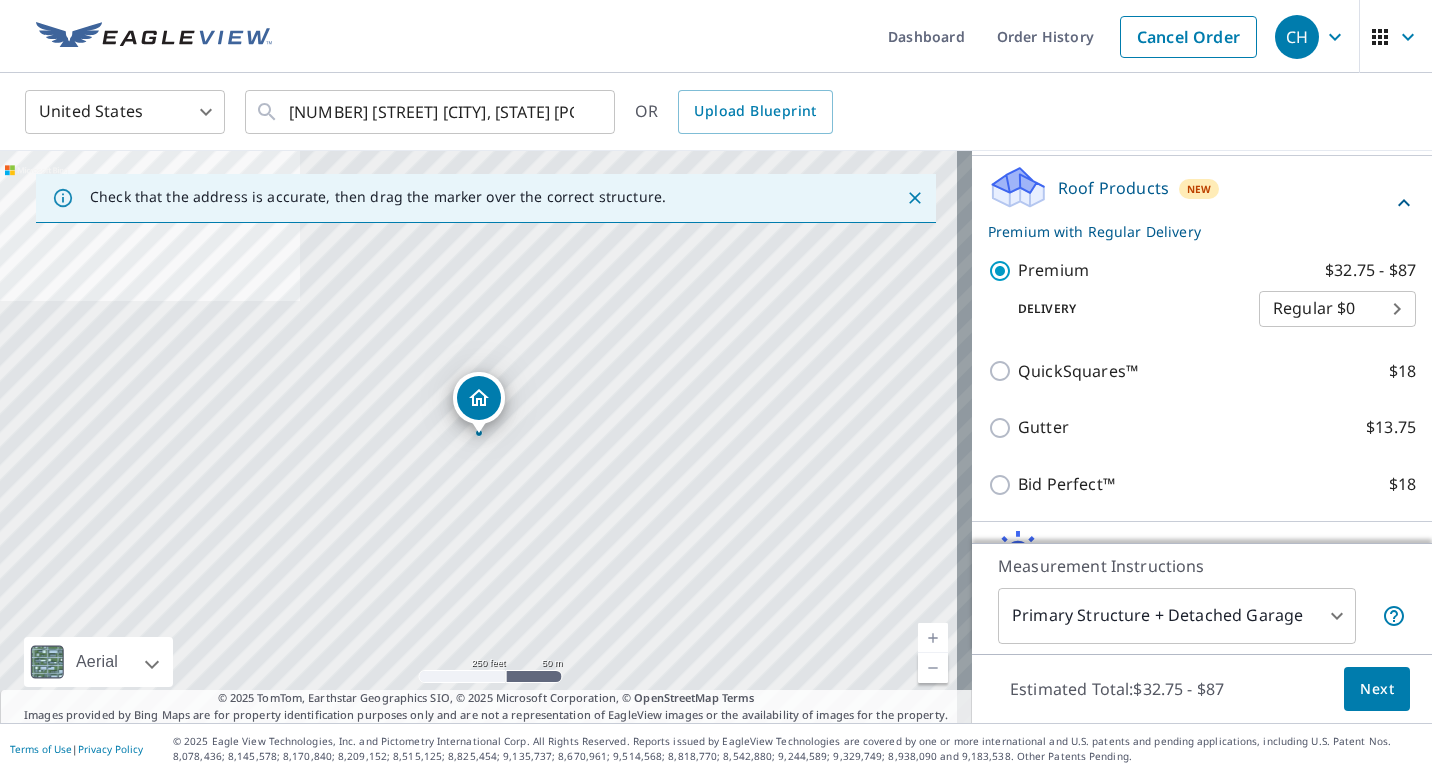 click on "CH CH
Dashboard Order History Cancel Order CH United States US ​ [NUMBER] [STREET] [CITY], [STATE] [POSTAL_CODE] ​ OR Upload Blueprint Check that the address is accurate, then drag the marker over the correct structure. [NUMBER] [STREET] [CITY], [STATE] [POSTAL_CODE] Aerial Road A standard road map Aerial A detailed look from above Labels Labels 250 feet 50 m © 2025 TomTom, © Vexcel Imaging, © 2025 Microsoft Corporation,  © OpenStreetMap Terms © 2025 TomTom, Earthstar Geographics SIO, © 2025 Microsoft Corporation, ©   OpenStreetMap   Terms Images provided by Bing Maps are for property identification purposes only and are not a representation of EagleView images or the availability of images for the property. PROPERTY TYPE Residential Commercial Multi-Family This is a complex BUILDING ID [NUMBER] [STREET], [CITY], [STATE], [POSTAL_CODE] Full House Products New Full House™ $105 Roof Products New Premium with Regular Delivery Premium $32.75 - $87 Delivery Regular $0 8 ​ QuickSquares™ $18 Gutter $13.75 Bid Perfect™" at bounding box center (716, 387) 